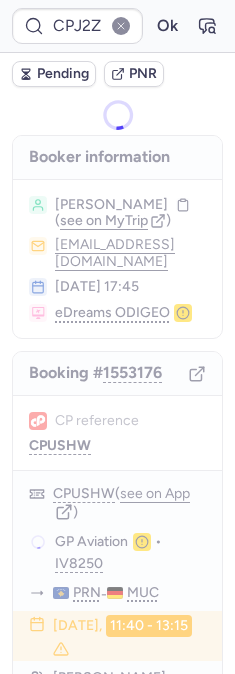 scroll, scrollTop: 0, scrollLeft: 0, axis: both 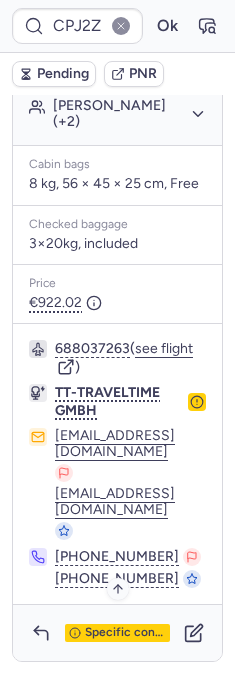 click on "Specific conditions" at bounding box center [125, 633] 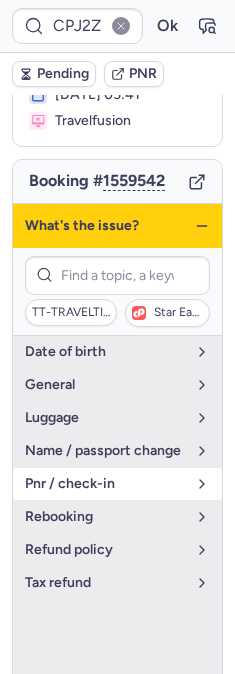 click on "pnr / check-in" at bounding box center (105, 484) 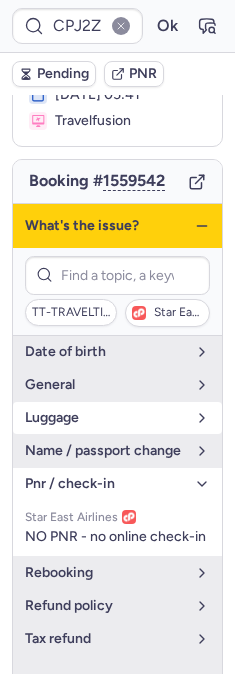 click on "luggage" at bounding box center [105, 418] 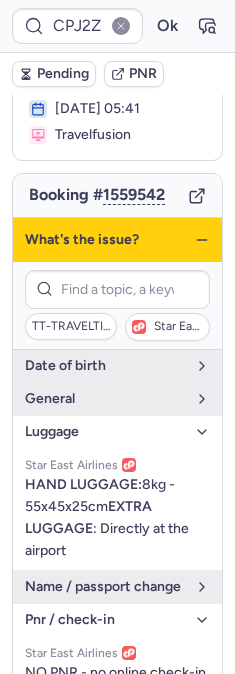 scroll, scrollTop: 40, scrollLeft: 0, axis: vertical 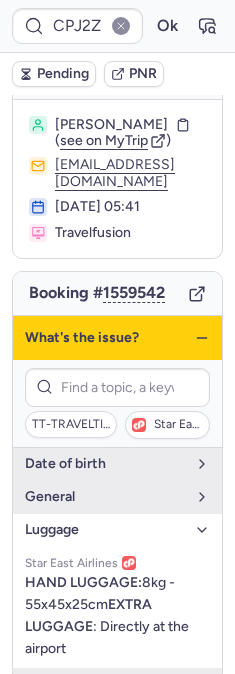 click 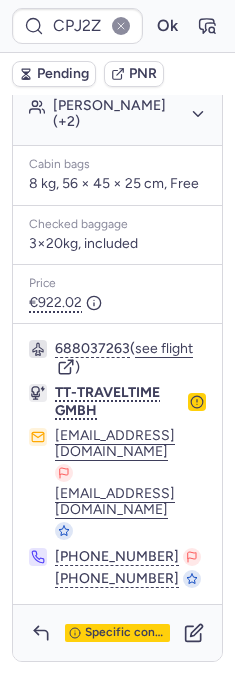 scroll, scrollTop: 672, scrollLeft: 0, axis: vertical 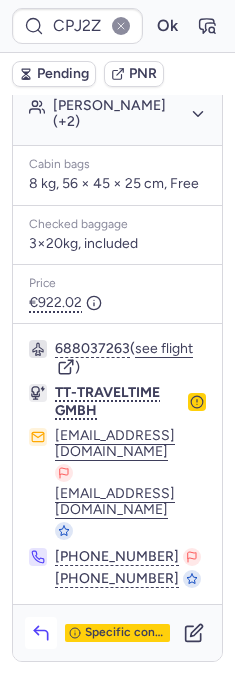 click 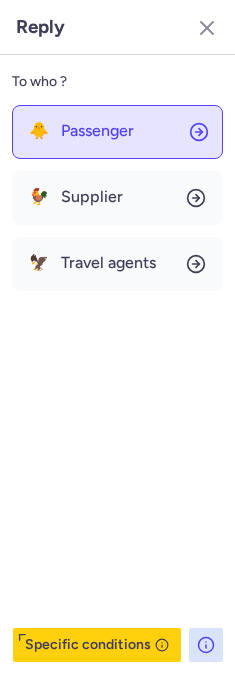 click on "🐥 Passenger" 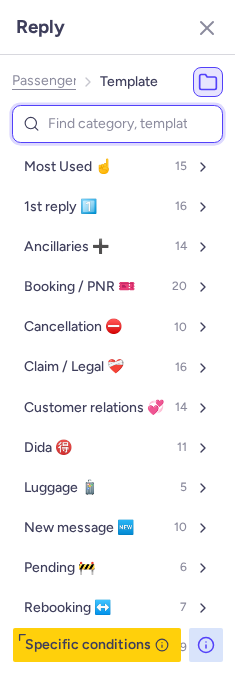 click at bounding box center (117, 124) 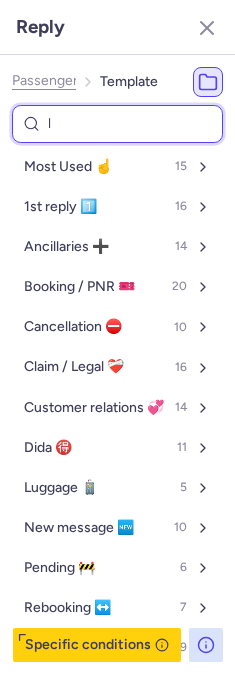 type on "lu" 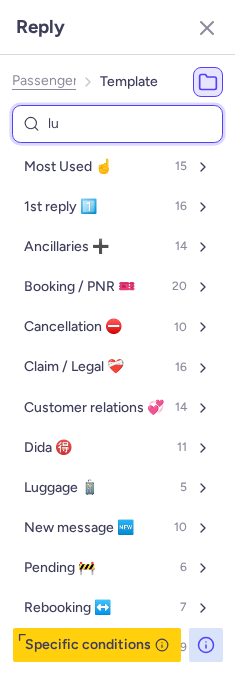 select on "en" 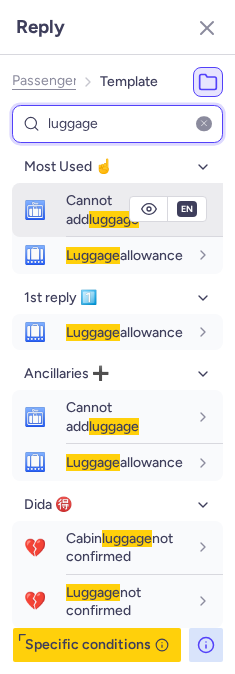type on "luggage" 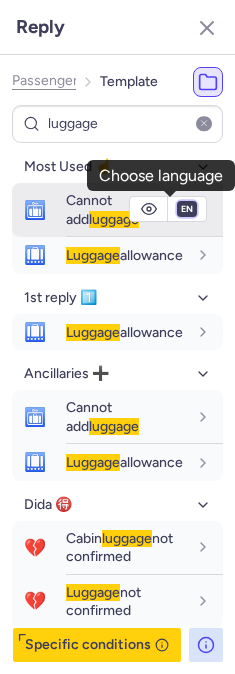 click on "fr en de nl pt es it ru" at bounding box center [187, 209] 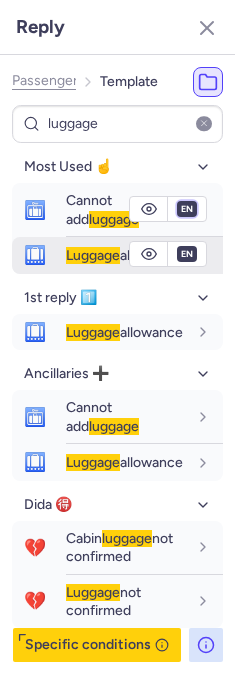 select on "de" 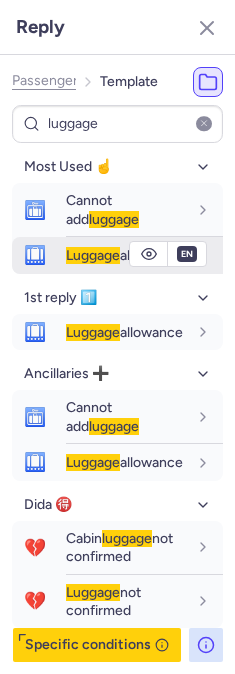 click on "fr en de nl pt es it ru" at bounding box center [187, 209] 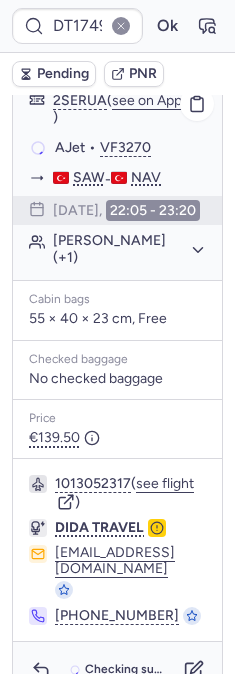 scroll, scrollTop: 551, scrollLeft: 0, axis: vertical 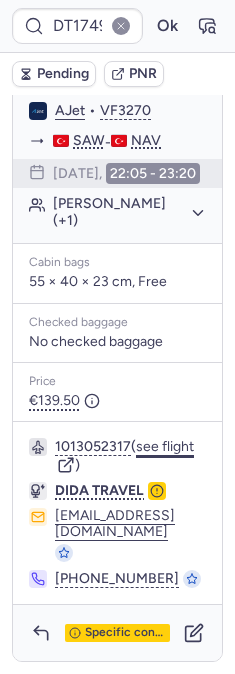 click on "see flight" 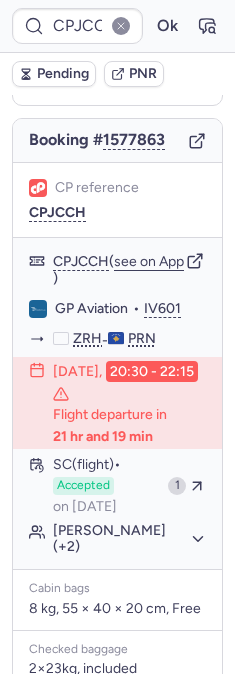 scroll, scrollTop: 222, scrollLeft: 0, axis: vertical 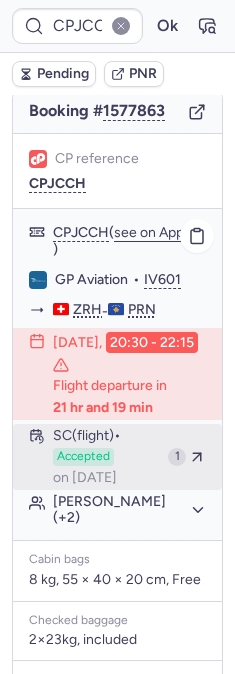 click on "SC   (flight)  Accepted  on Jul 11, 2025" at bounding box center (106, 457) 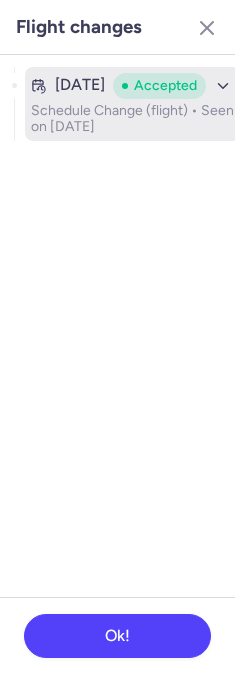 click on "Schedule Change (flight) •  Seen on Jul 11, 2025" at bounding box center [133, 119] 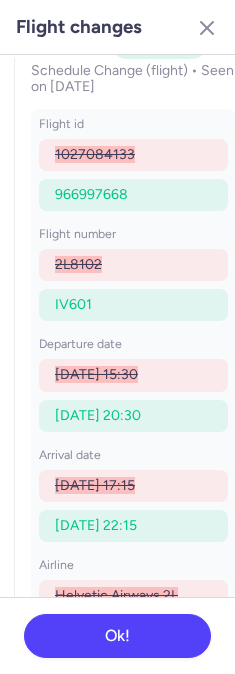 scroll, scrollTop: 120, scrollLeft: 0, axis: vertical 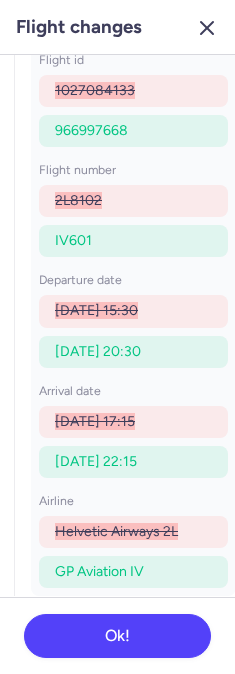 click 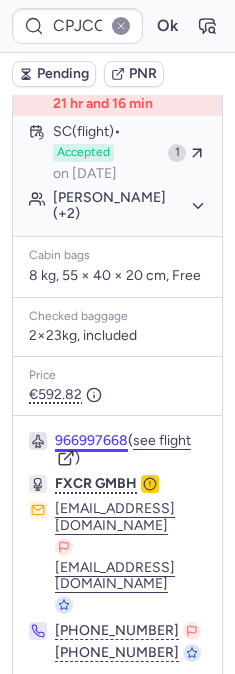 scroll, scrollTop: 186, scrollLeft: 0, axis: vertical 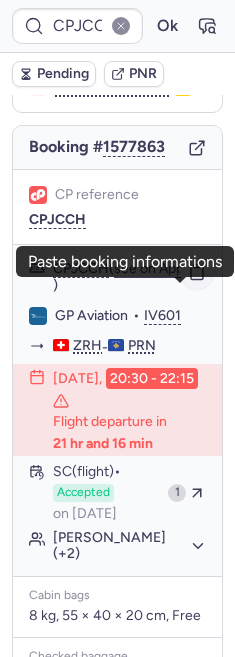 click 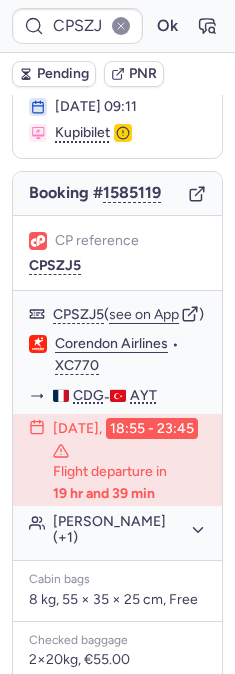 scroll, scrollTop: 0, scrollLeft: 0, axis: both 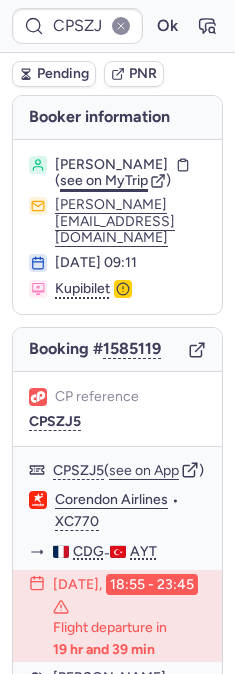 click on "see on MyTrip" at bounding box center (104, 180) 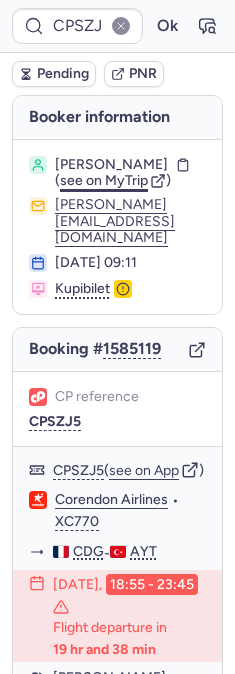type on "CPMQET" 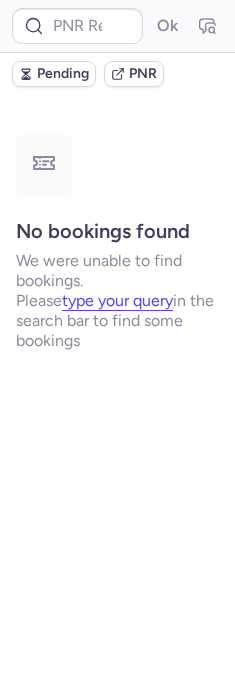 type on "CPS8OU" 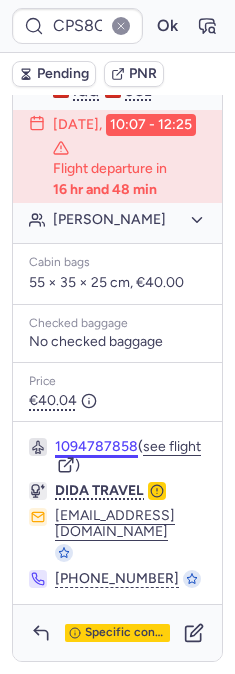 scroll, scrollTop: 1786, scrollLeft: 0, axis: vertical 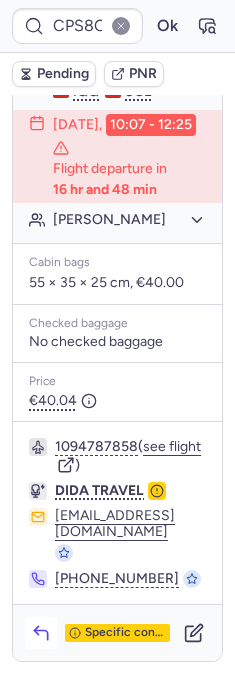 click 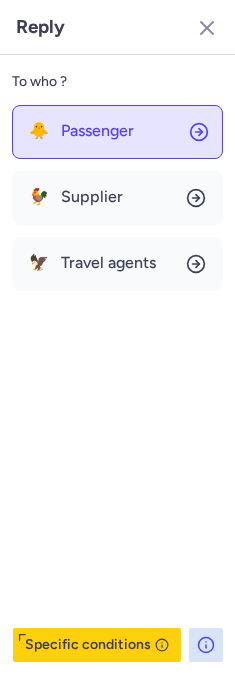 click on "Passenger" at bounding box center [97, 131] 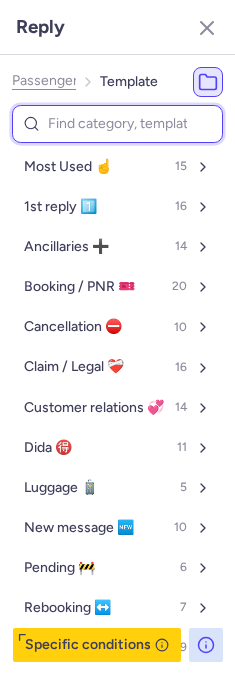 click at bounding box center [117, 124] 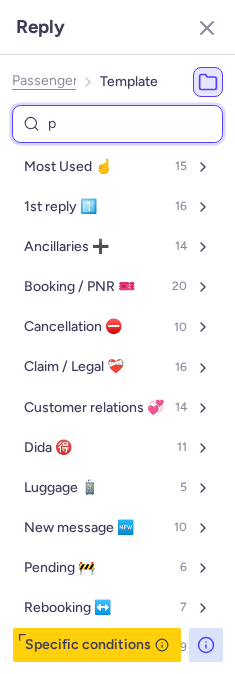 type on "pn" 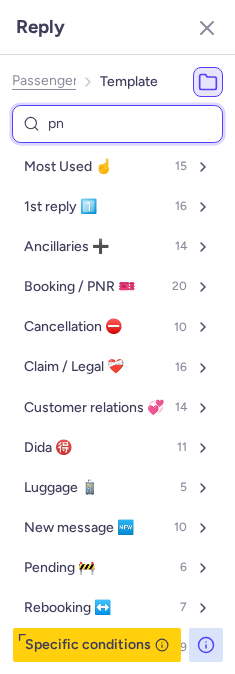 select on "en" 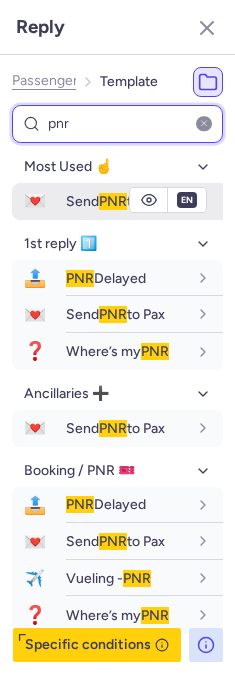 type on "pnr" 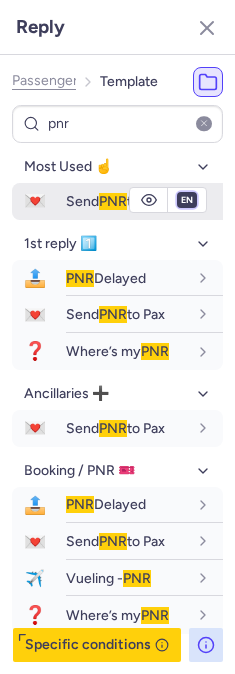 click on "fr en de nl pt es it ru" at bounding box center (187, 200) 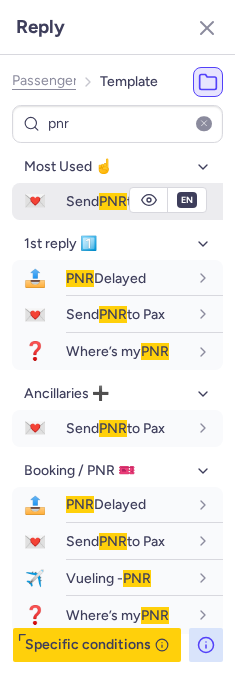 click on "fr en de nl pt es it ru" at bounding box center [187, 200] 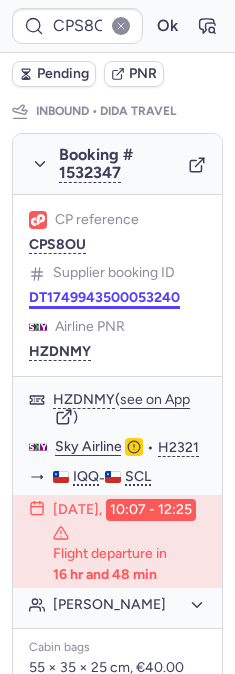 scroll, scrollTop: 1231, scrollLeft: 0, axis: vertical 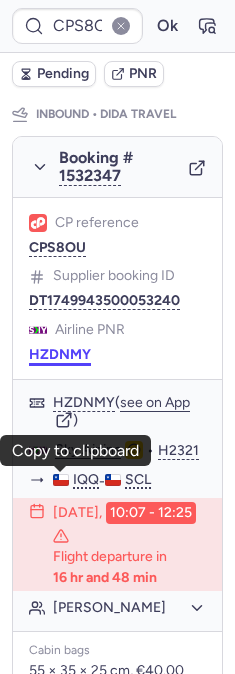 click on "HZDNMY" at bounding box center (60, 355) 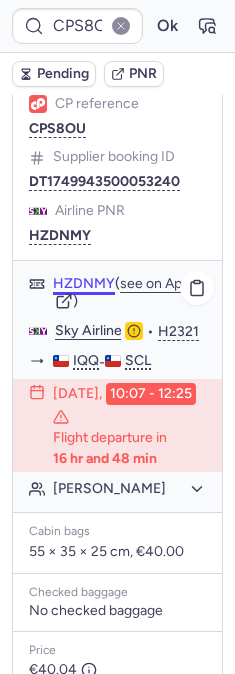 scroll, scrollTop: 1342, scrollLeft: 0, axis: vertical 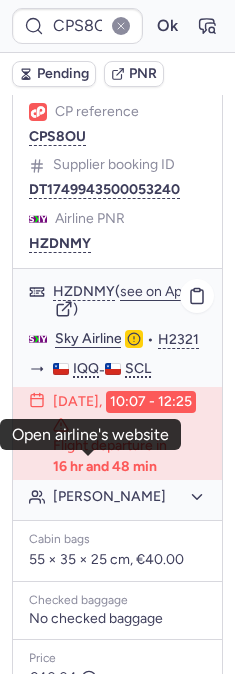 click on "Sky Airline" 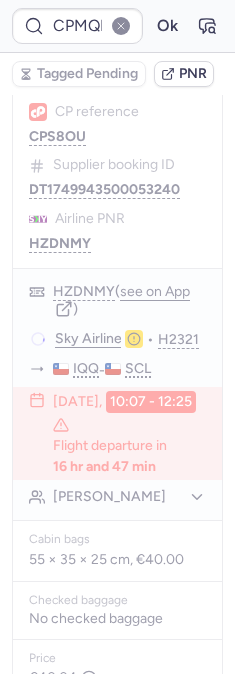type on "CPJJRK" 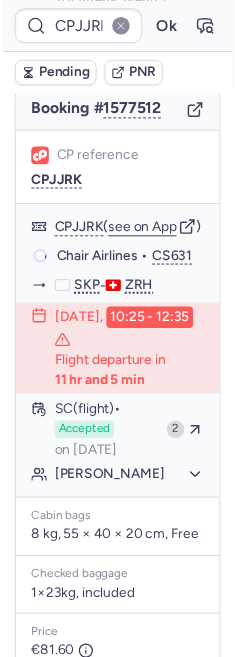 scroll, scrollTop: 219, scrollLeft: 0, axis: vertical 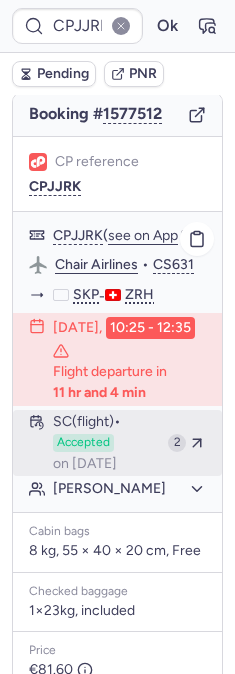 click on "SC   (flight)  Accepted  on Jul 12, 2025" at bounding box center (106, 443) 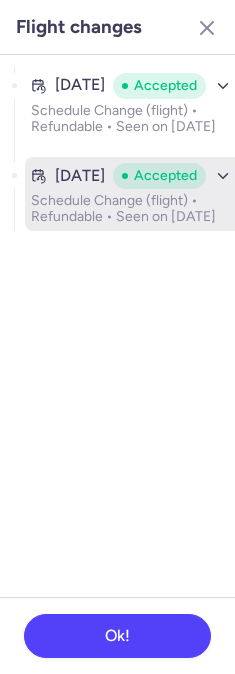 click on "Jul 12, 2025" at bounding box center (80, 176) 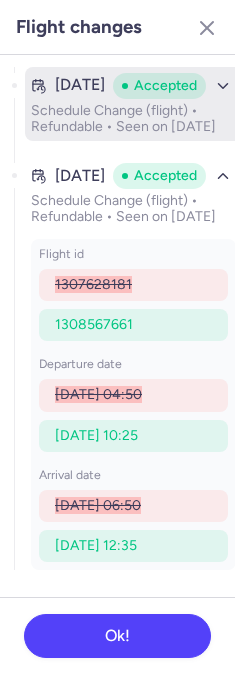 click on "Schedule Change (flight) • Refundable • Seen on Jul 12, 2025" at bounding box center (133, 119) 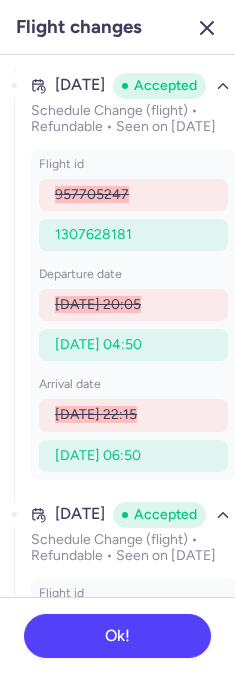 click 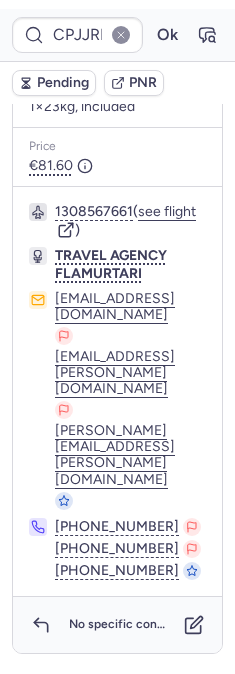 scroll, scrollTop: 726, scrollLeft: 0, axis: vertical 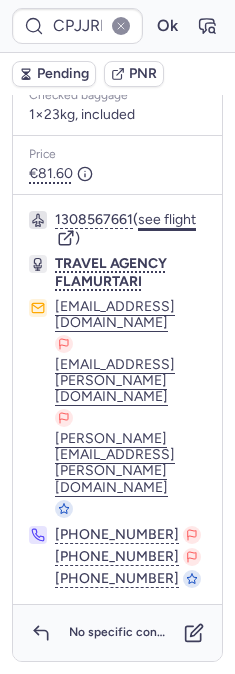 click on "see flight" 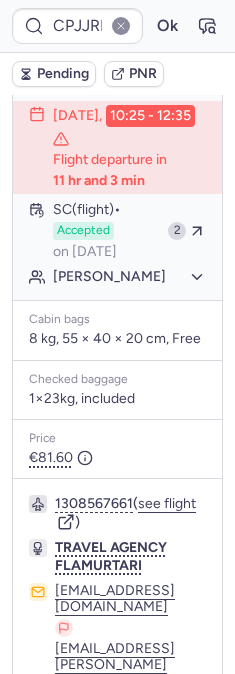 scroll, scrollTop: 392, scrollLeft: 0, axis: vertical 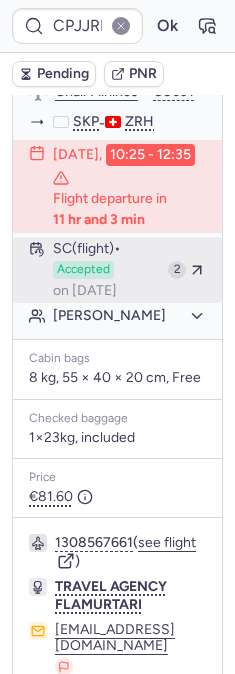 click on "on Jul 12, 2025" at bounding box center (85, 291) 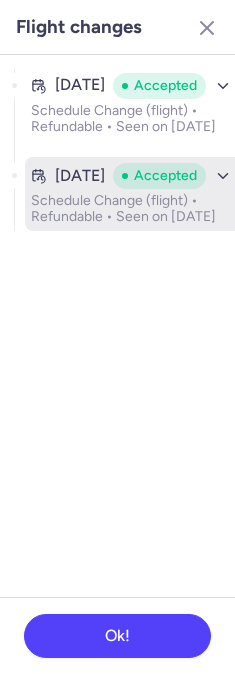 click on "Schedule Change (flight) • Refundable • Seen on Jul 12, 2025" at bounding box center [133, 209] 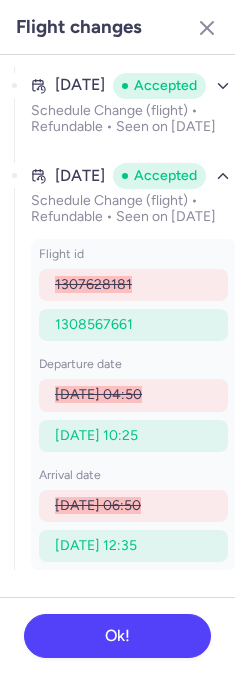 drag, startPoint x: 133, startPoint y: 422, endPoint x: 172, endPoint y: 421, distance: 39.012817 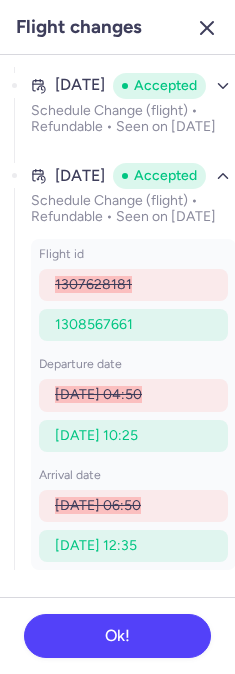 click 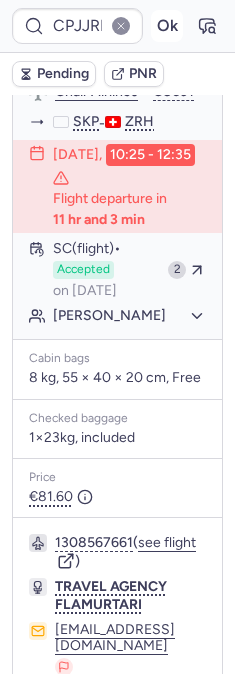 click on "Ok" at bounding box center (167, 26) 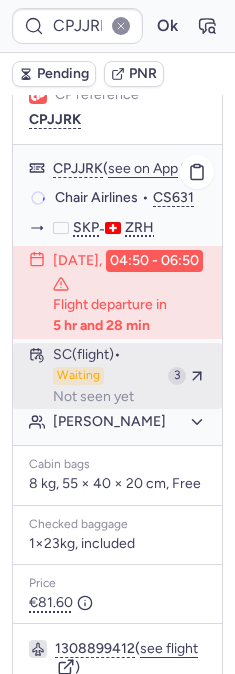 scroll, scrollTop: 281, scrollLeft: 0, axis: vertical 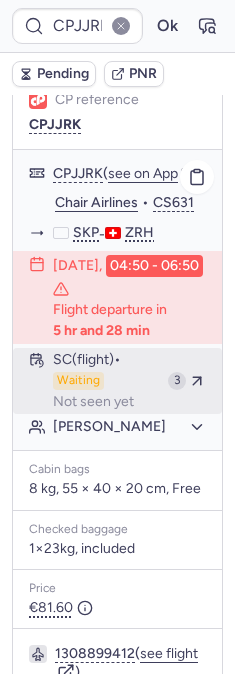 type 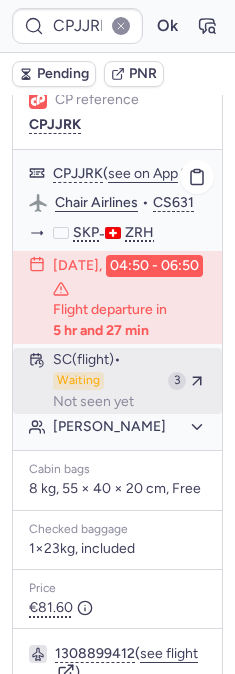 click on "Waiting" at bounding box center [78, 381] 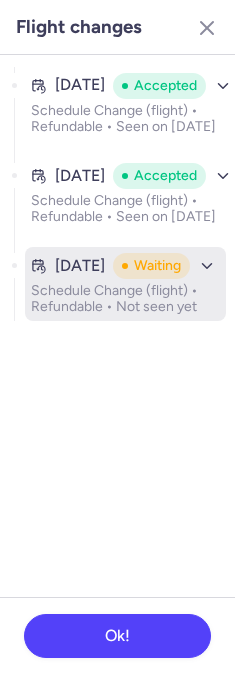 click on "Schedule Change (flight) • Refundable • Not seen yet" at bounding box center (125, 299) 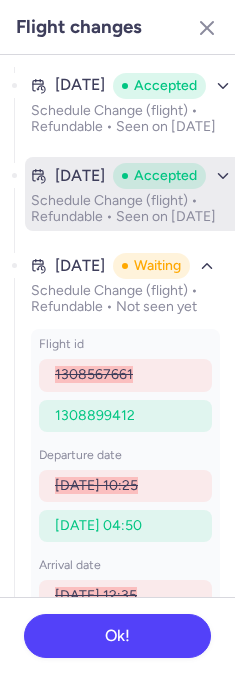 click on "Schedule Change (flight) • Refundable • Seen on Jul 12, 2025" at bounding box center (133, 209) 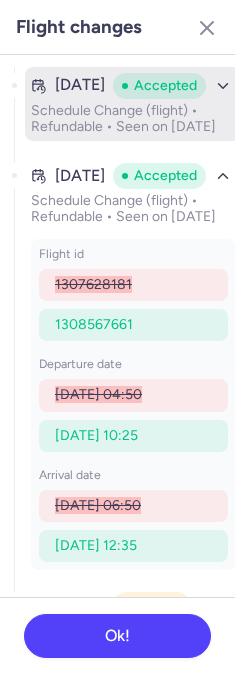 click on "Schedule Change (flight) • Refundable • Seen on Jul 12, 2025" at bounding box center [133, 119] 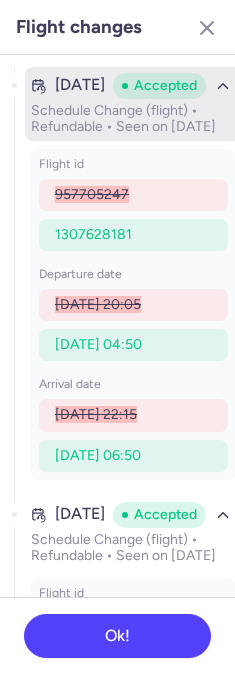 click on "Schedule Change (flight) • Refundable • Seen on Jul 12, 2025" at bounding box center (133, 119) 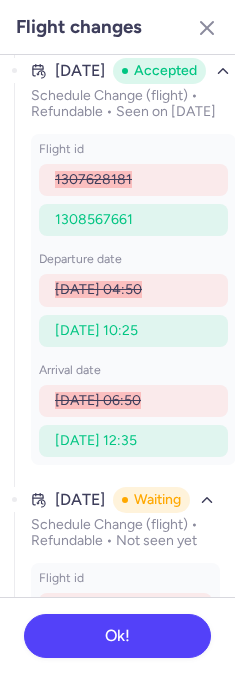 scroll, scrollTop: 111, scrollLeft: 0, axis: vertical 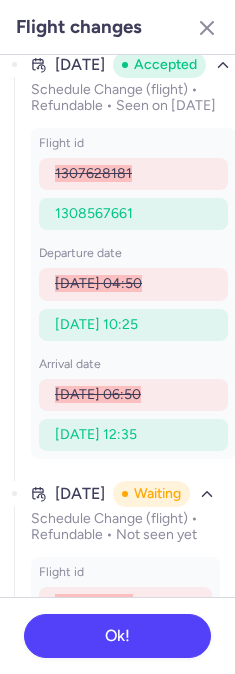 type 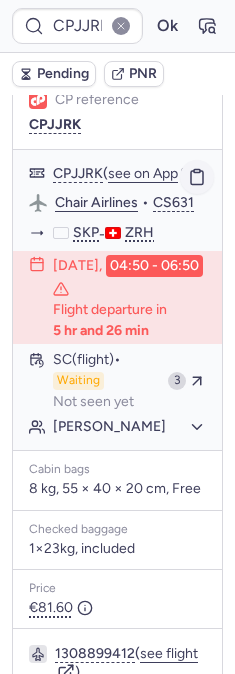 click 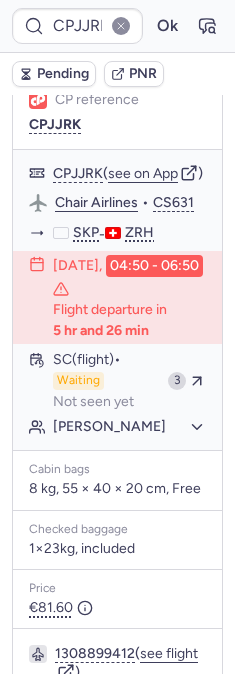 type on "CPMQET" 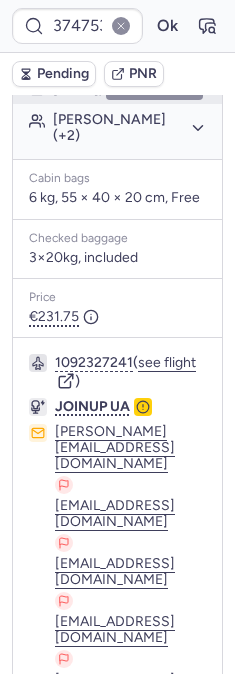 scroll, scrollTop: 555, scrollLeft: 0, axis: vertical 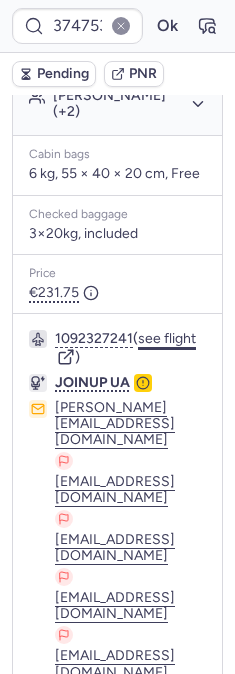 click on "see flight" 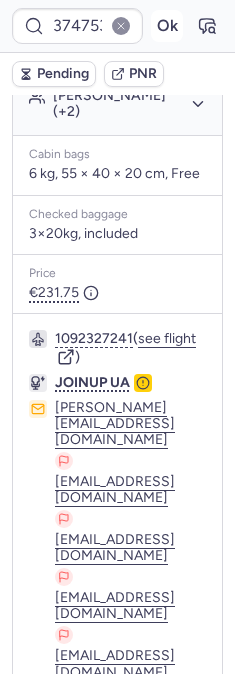click on "Ok" at bounding box center (167, 26) 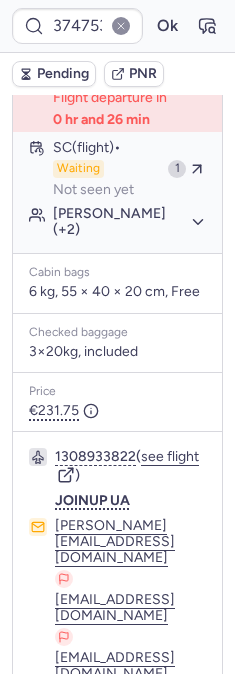 scroll, scrollTop: 555, scrollLeft: 0, axis: vertical 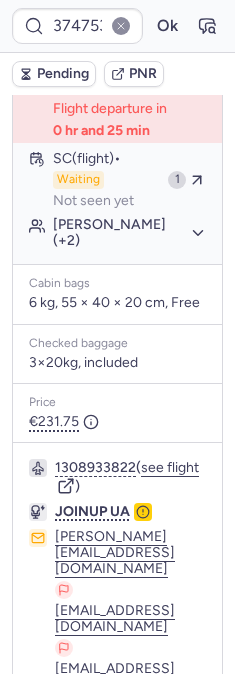 type on "CPMQET" 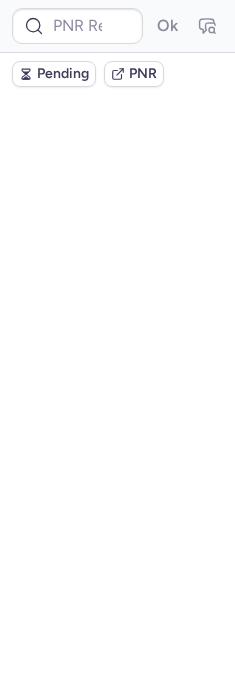 scroll, scrollTop: 0, scrollLeft: 0, axis: both 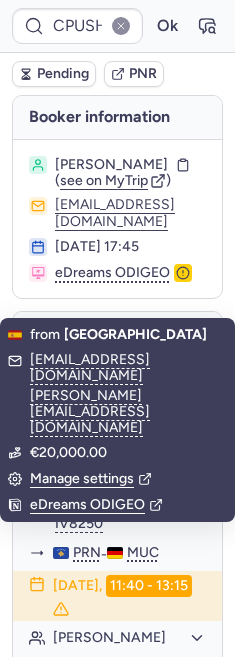 click on "Pending" at bounding box center [63, 74] 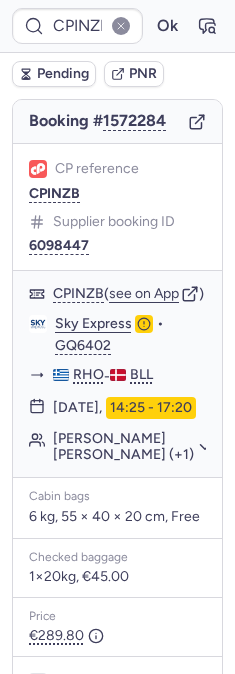 scroll, scrollTop: 222, scrollLeft: 0, axis: vertical 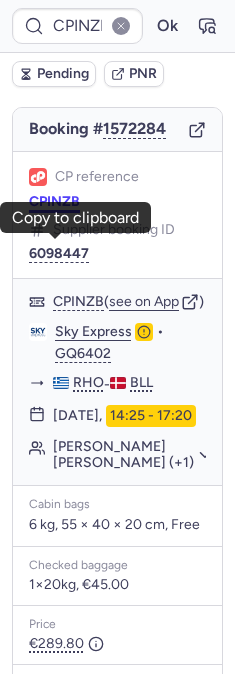 click on "CPINZB" at bounding box center [54, 202] 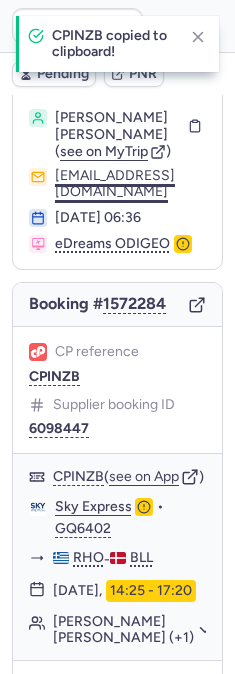 scroll, scrollTop: 0, scrollLeft: 0, axis: both 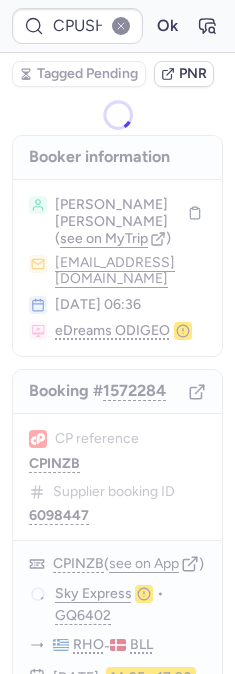 type on "CP2IDN" 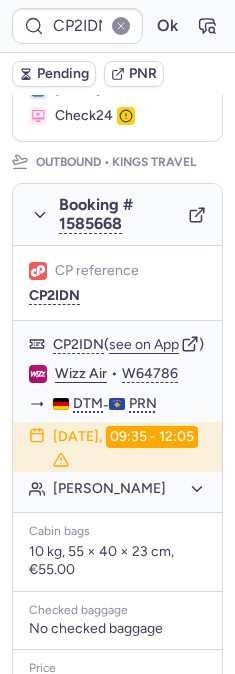 scroll, scrollTop: 333, scrollLeft: 0, axis: vertical 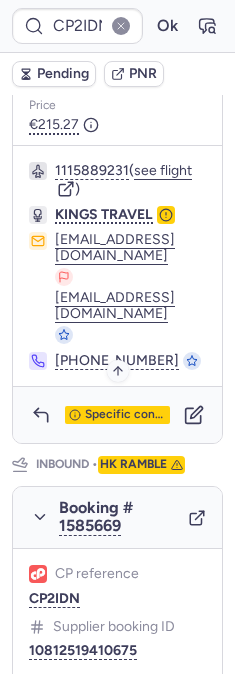 click on "Specific conditions" at bounding box center (117, 415) 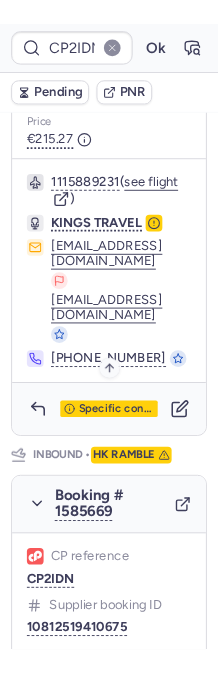 scroll, scrollTop: 375, scrollLeft: 0, axis: vertical 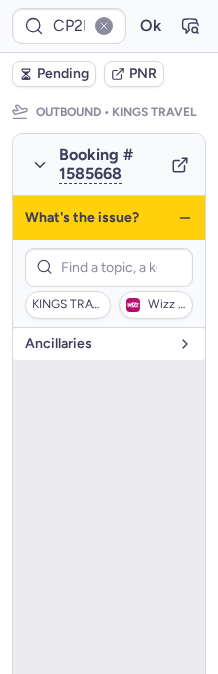 click on "Ancillaries" at bounding box center [97, 344] 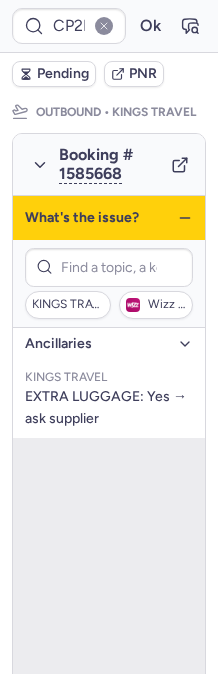 click 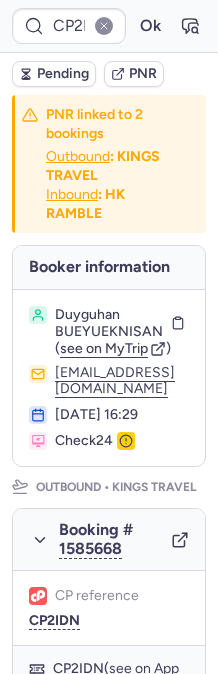 scroll, scrollTop: 0, scrollLeft: 0, axis: both 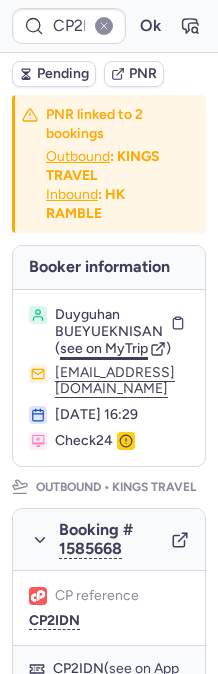 click on "see on MyTrip" at bounding box center (104, 348) 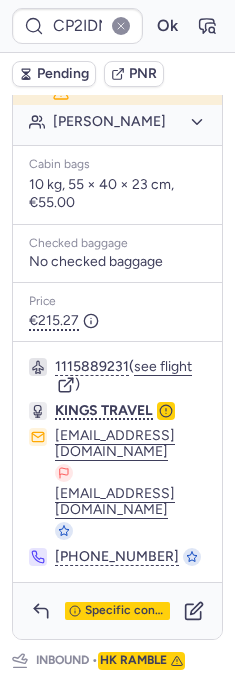scroll, scrollTop: 863, scrollLeft: 0, axis: vertical 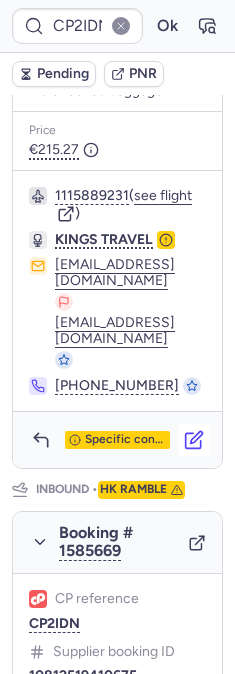 click 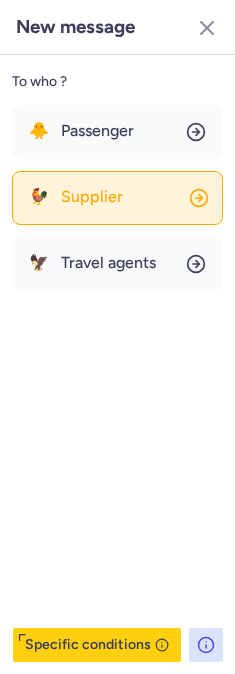 click on "Supplier" at bounding box center [92, 197] 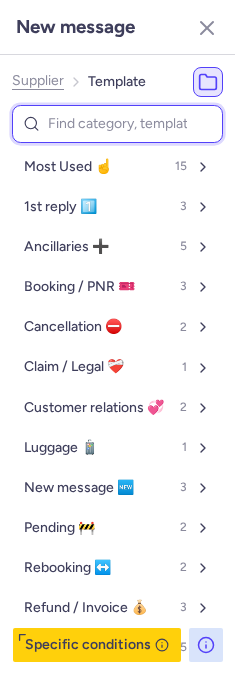 click at bounding box center [117, 124] 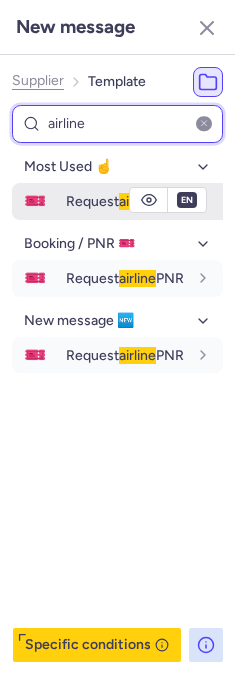 type on "airline" 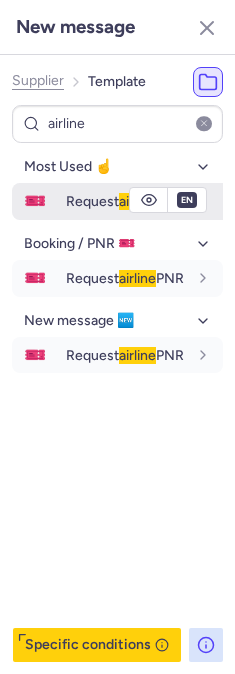 click on "Request  airline  PNR" at bounding box center (125, 201) 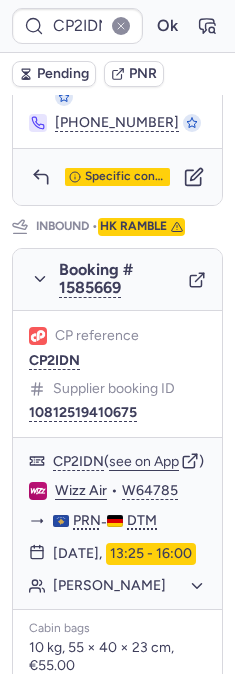 scroll, scrollTop: 863, scrollLeft: 0, axis: vertical 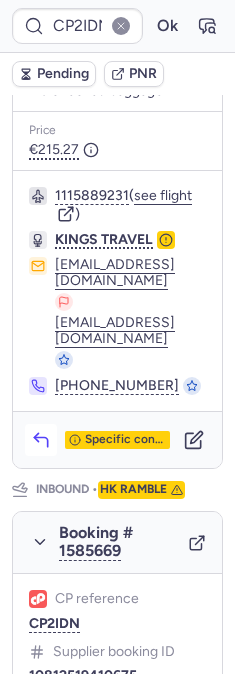click 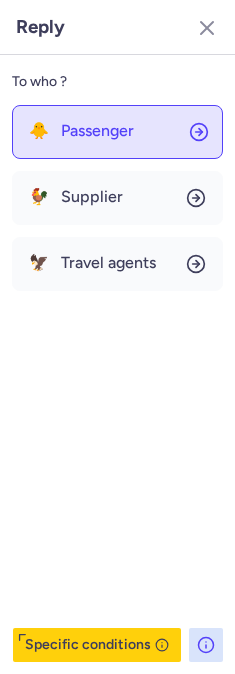 click on "Passenger" at bounding box center (97, 131) 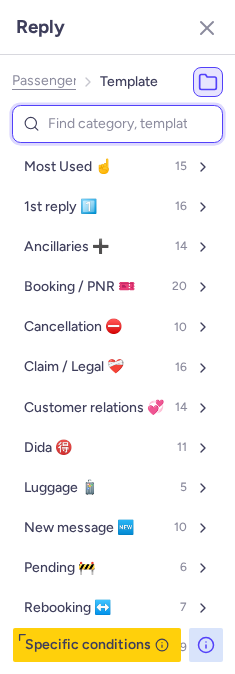 click at bounding box center [117, 124] 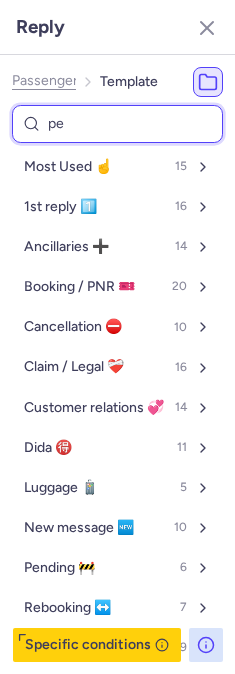type on "pen" 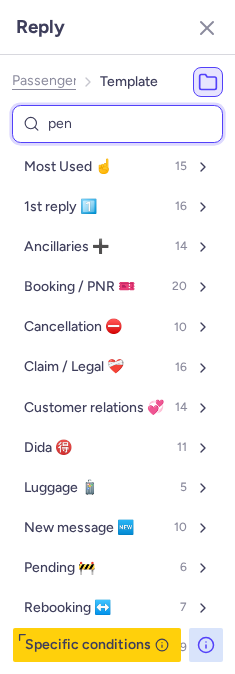 select on "en" 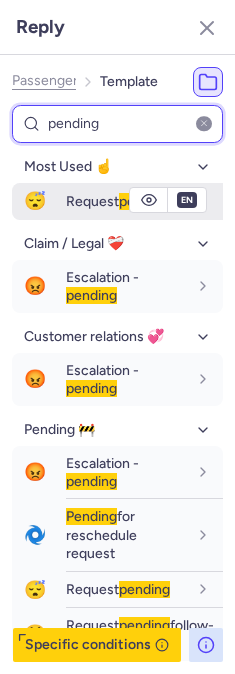 type on "pending" 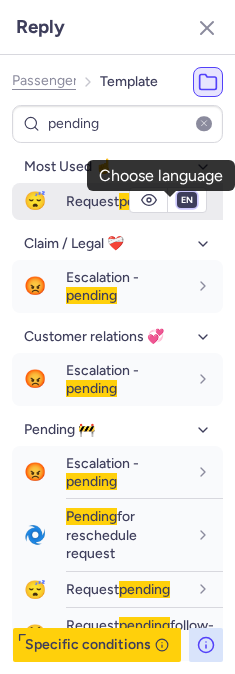 click on "fr en de nl pt es it ru" at bounding box center [187, 200] 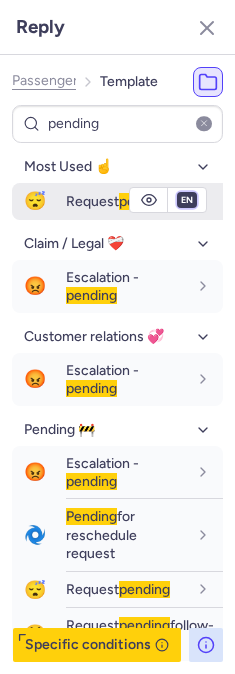 select on "de" 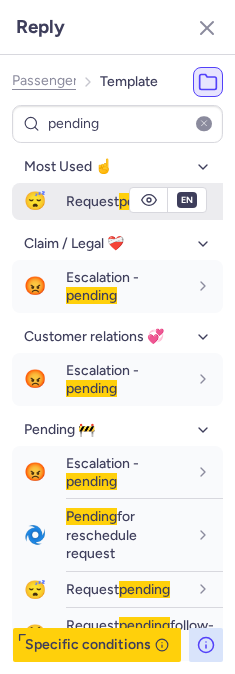 click on "fr en de nl pt es it ru" at bounding box center (187, 200) 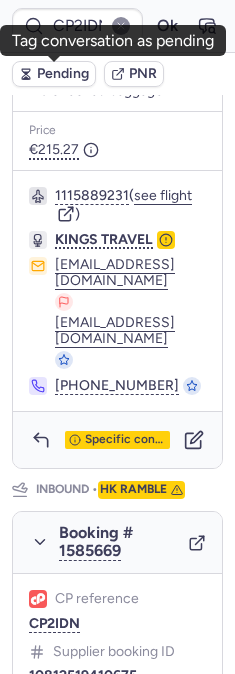 click on "Pending" at bounding box center (63, 74) 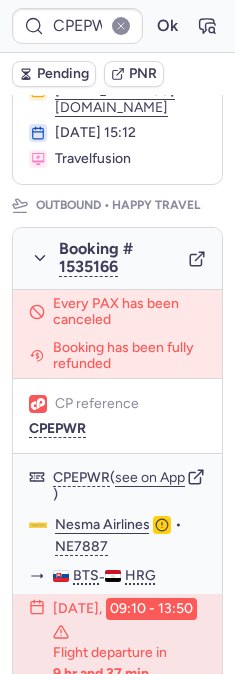 scroll, scrollTop: 333, scrollLeft: 0, axis: vertical 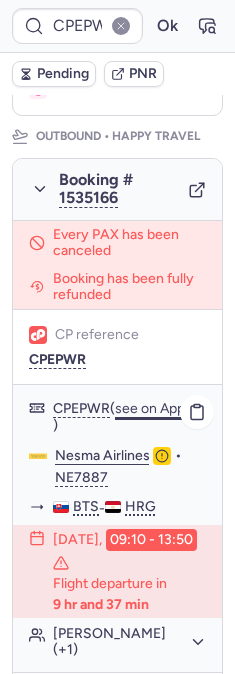 click on "see on App" 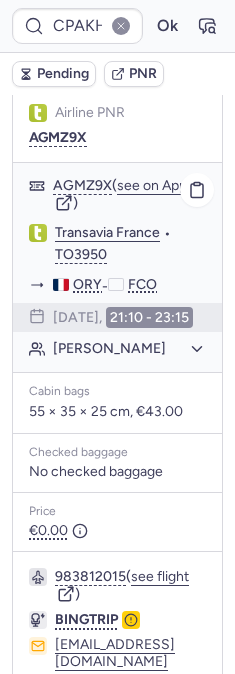 scroll, scrollTop: 624, scrollLeft: 0, axis: vertical 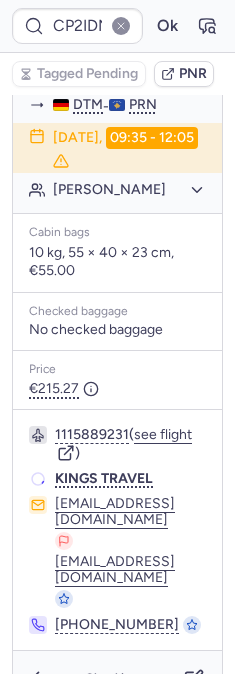 type on "CPQ997" 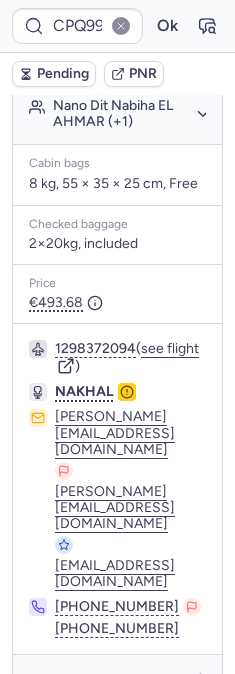 scroll, scrollTop: 401, scrollLeft: 0, axis: vertical 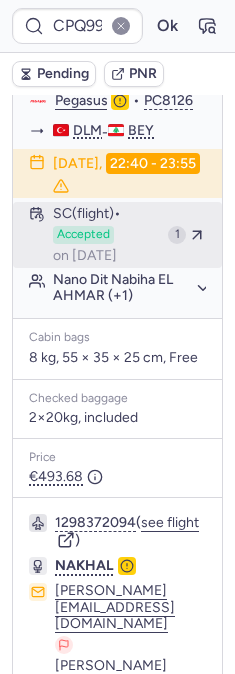 click on "SC   (flight)  Accepted  on Jul 12, 2025" at bounding box center (106, 235) 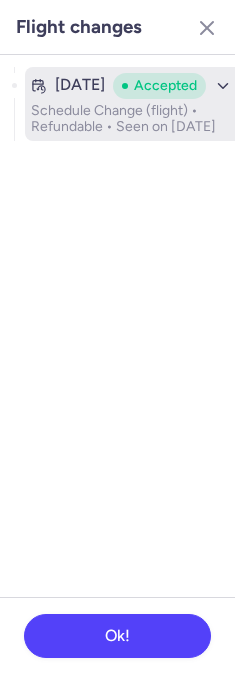 click on "Schedule Change (flight) • Refundable • Seen on Jul 12, 2025" at bounding box center (133, 119) 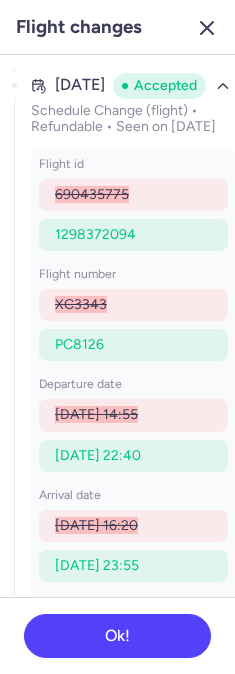 click 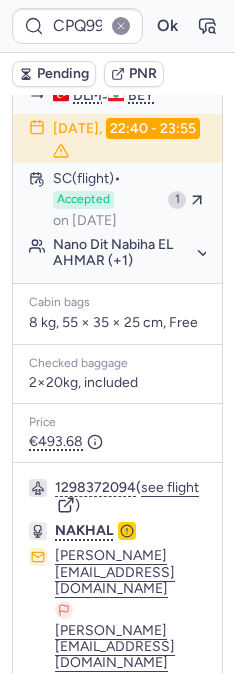 scroll, scrollTop: 512, scrollLeft: 0, axis: vertical 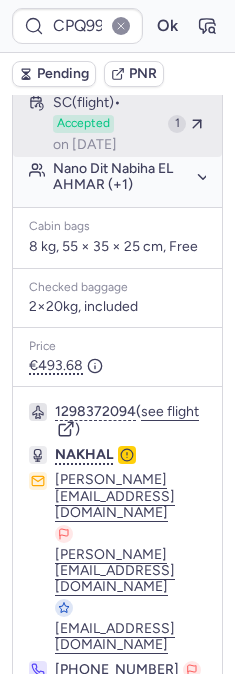 click on "on Jul 12, 2025" at bounding box center [85, 145] 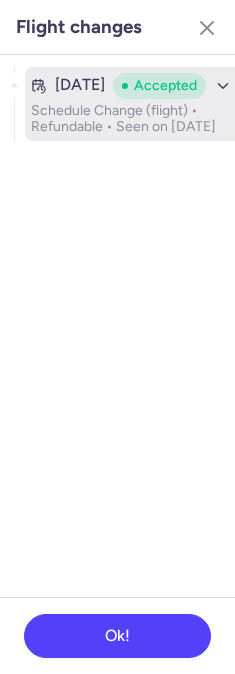 click on "Jul 10, 2025 Accepted Schedule Change (flight) • Refundable • Seen on Jul 12, 2025" at bounding box center (133, 104) 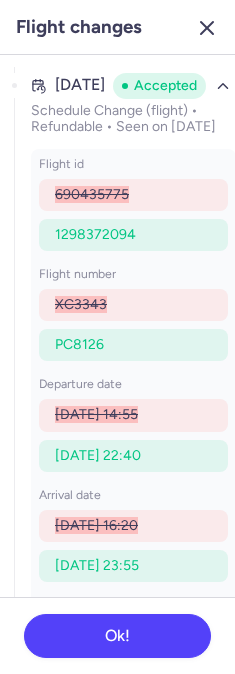 click 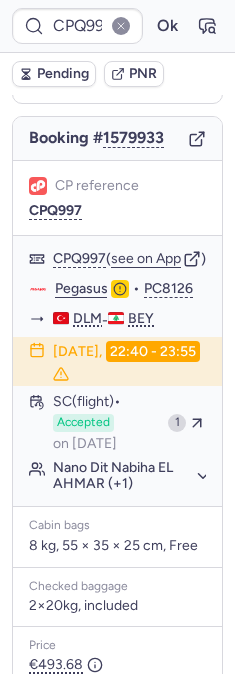 scroll, scrollTop: 179, scrollLeft: 0, axis: vertical 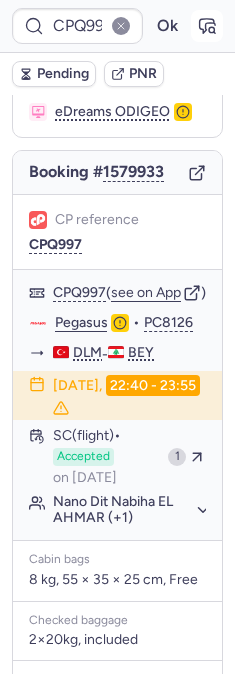 click 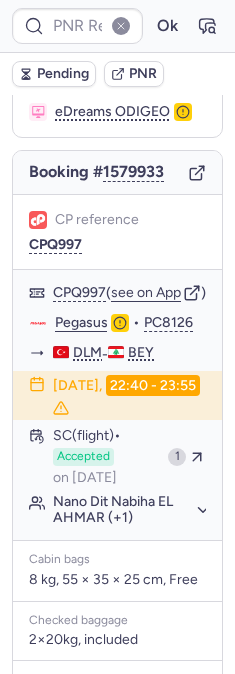type on "CPQ997" 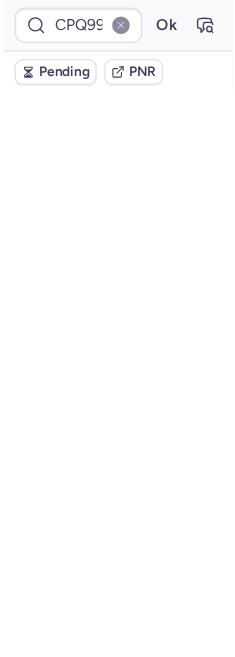 scroll, scrollTop: 0, scrollLeft: 0, axis: both 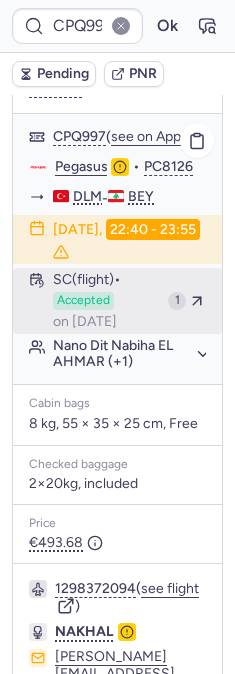click on "Accepted" at bounding box center (83, 301) 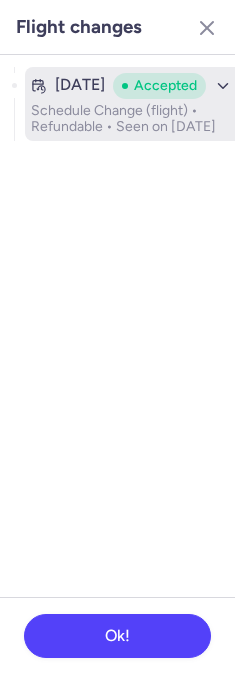 click on "Jul 10, 2025 Accepted" at bounding box center [133, 86] 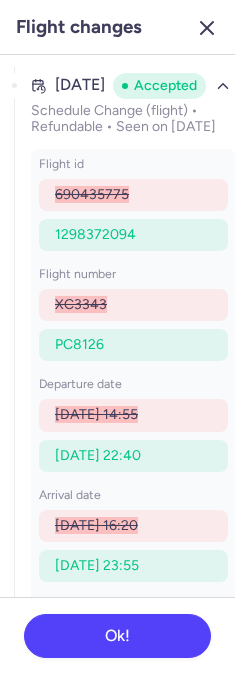 click 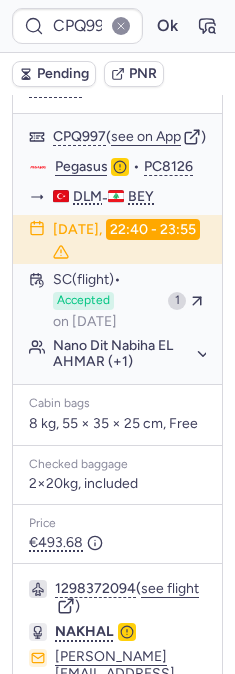 type on "0CGQPD" 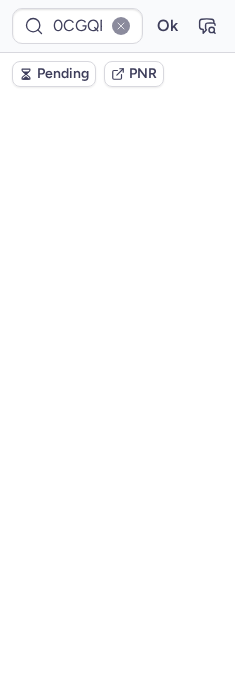 scroll, scrollTop: 0, scrollLeft: 0, axis: both 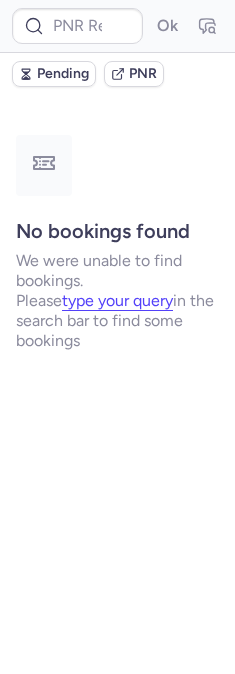 type on "CPB7HH" 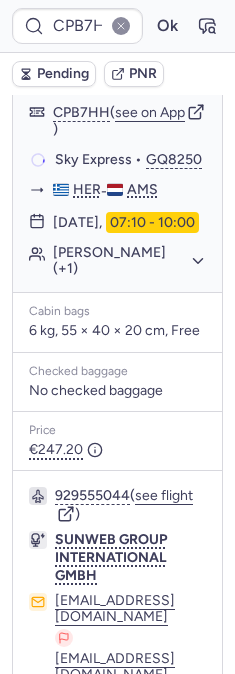 scroll, scrollTop: 640, scrollLeft: 0, axis: vertical 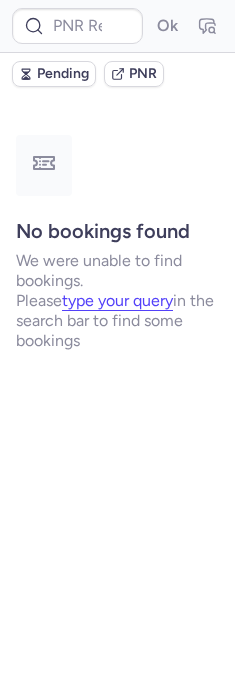 type on "CP2IDN" 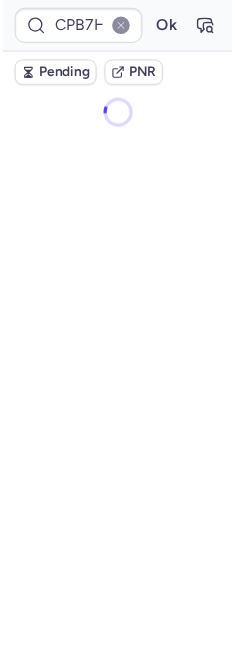 scroll, scrollTop: 0, scrollLeft: 0, axis: both 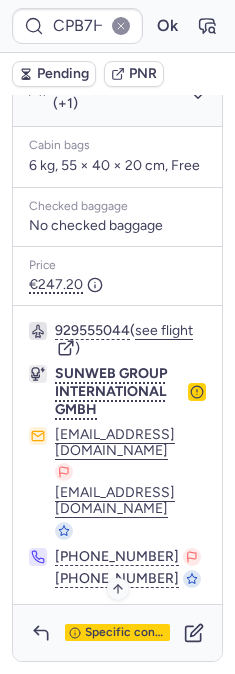 click on "Specific conditions" at bounding box center [125, 633] 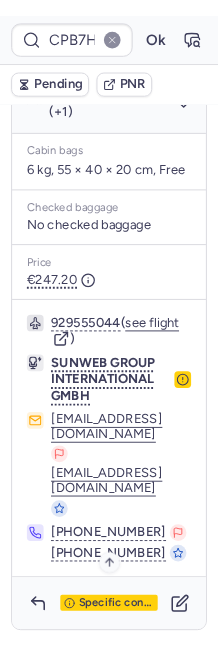scroll, scrollTop: 152, scrollLeft: 0, axis: vertical 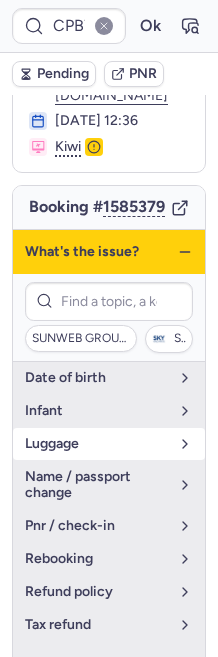 click on "luggage" at bounding box center [97, 444] 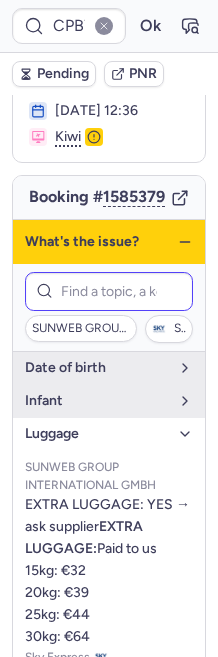 scroll, scrollTop: 152, scrollLeft: 0, axis: vertical 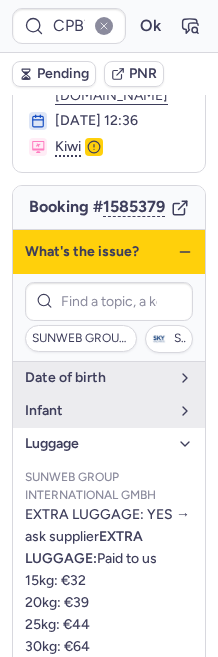 click 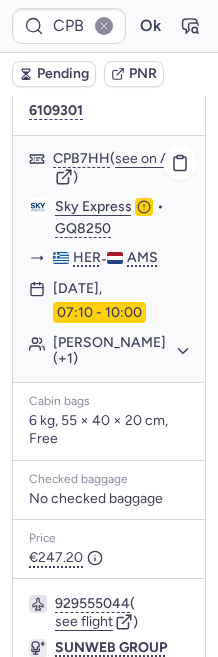 scroll, scrollTop: 374, scrollLeft: 0, axis: vertical 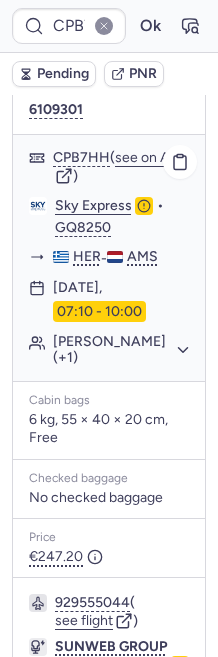 click on "Antonio CANZONIERI (+1)" 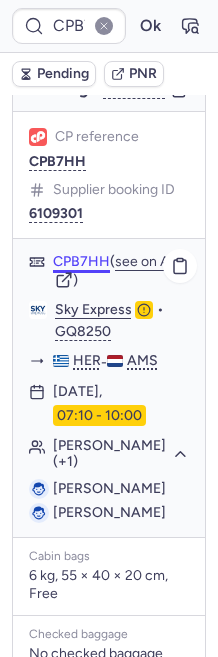 scroll, scrollTop: 263, scrollLeft: 0, axis: vertical 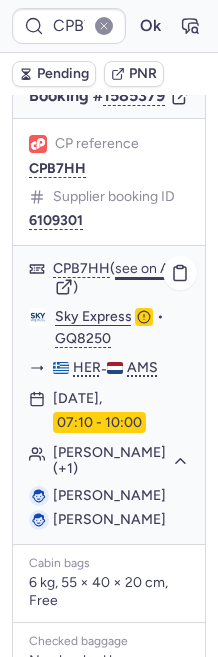 click on "see on App" 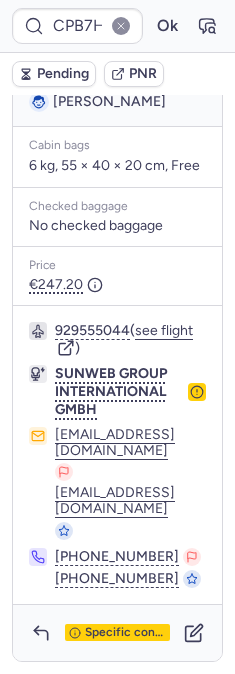 scroll, scrollTop: 738, scrollLeft: 0, axis: vertical 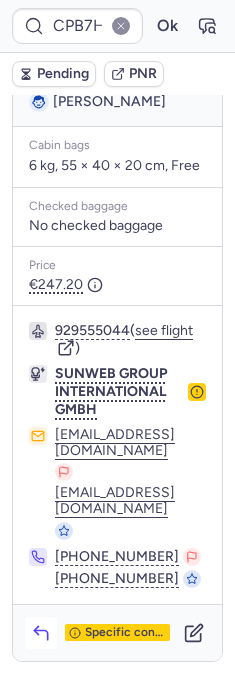 click at bounding box center [41, 633] 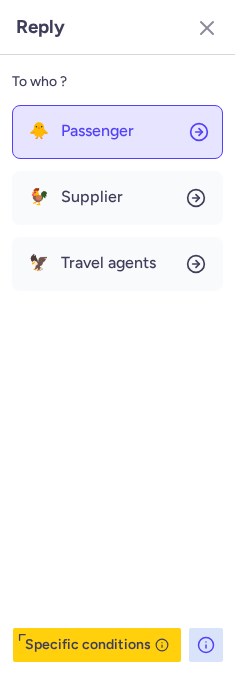 click on "Passenger" at bounding box center [97, 131] 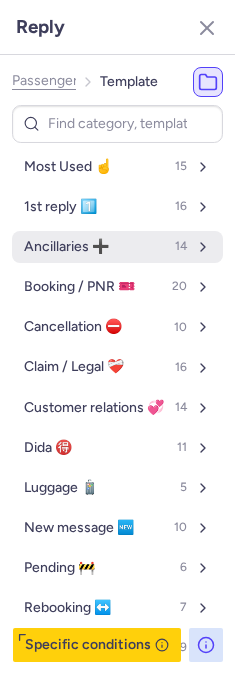 click on "Ancillaries ➕ 14" at bounding box center [117, 247] 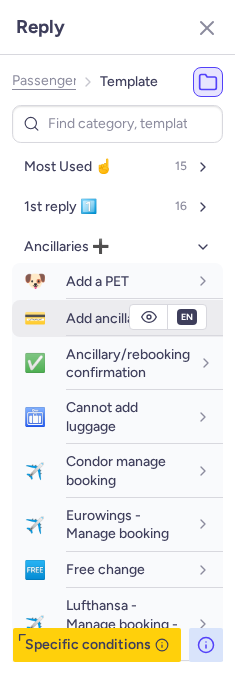 click on "Add ancillary" at bounding box center [106, 318] 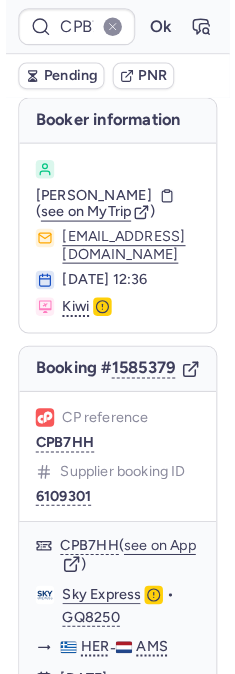 scroll, scrollTop: 0, scrollLeft: 0, axis: both 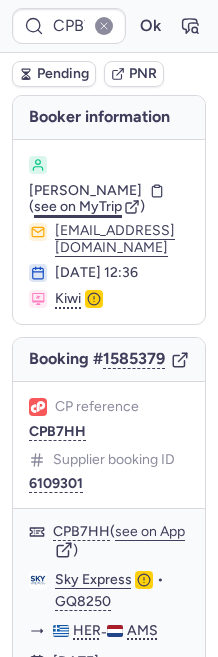 click on "see on MyTrip" at bounding box center (78, 206) 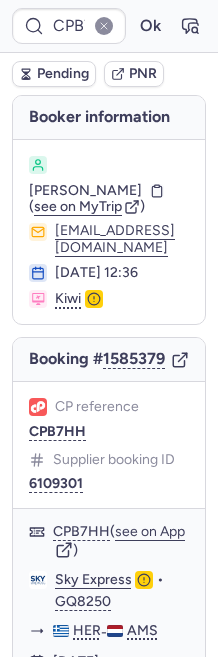type on "CP2IDN" 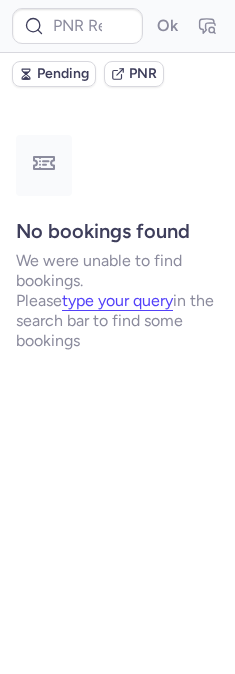 type on "CPKKJL" 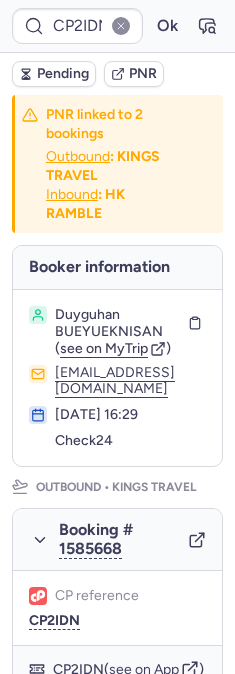 type on "CPMYKB" 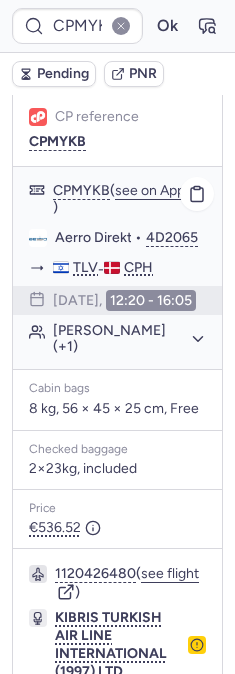 scroll, scrollTop: 555, scrollLeft: 0, axis: vertical 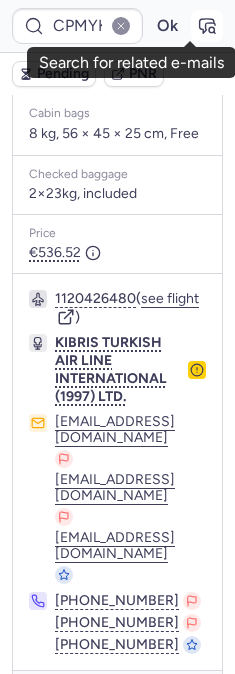 click 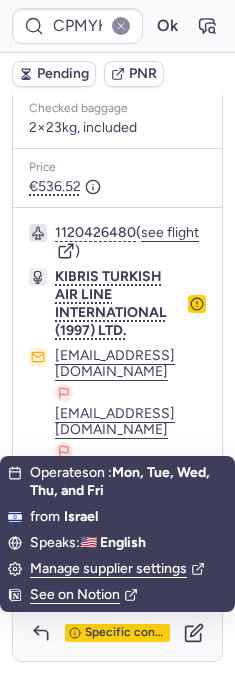 scroll, scrollTop: 628, scrollLeft: 0, axis: vertical 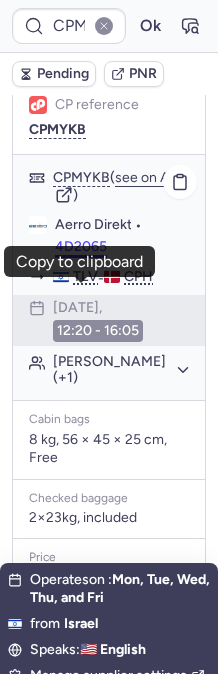 click on "4D2065" at bounding box center [81, 247] 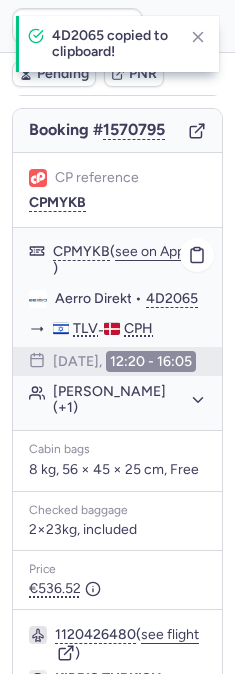 scroll, scrollTop: 0, scrollLeft: 0, axis: both 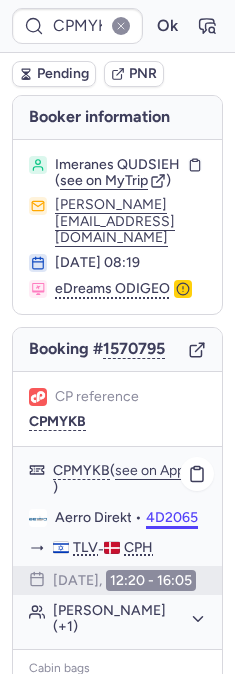 click on "4D2065" at bounding box center [172, 518] 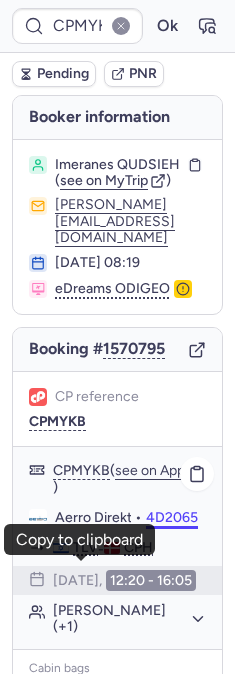 click on "4D2065" at bounding box center (172, 518) 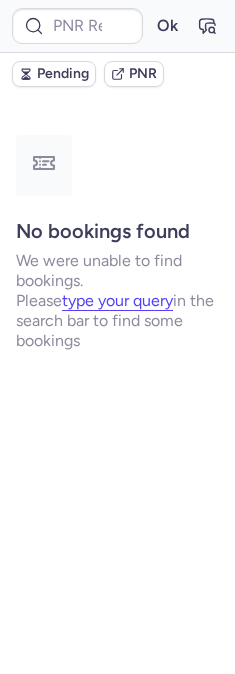 type on "CP53AO" 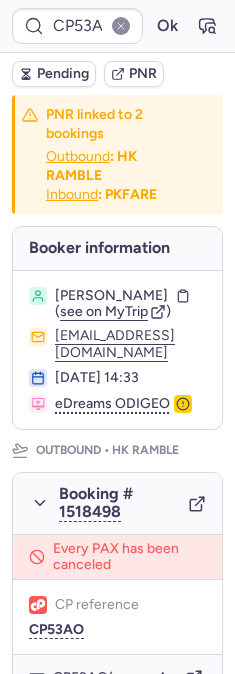 type 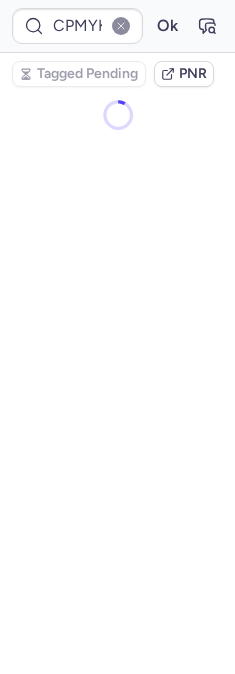 scroll, scrollTop: 0, scrollLeft: 0, axis: both 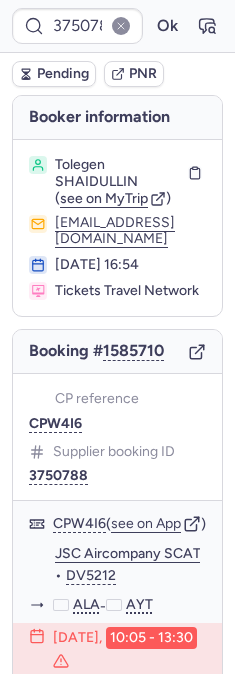 type on "CPKKJL" 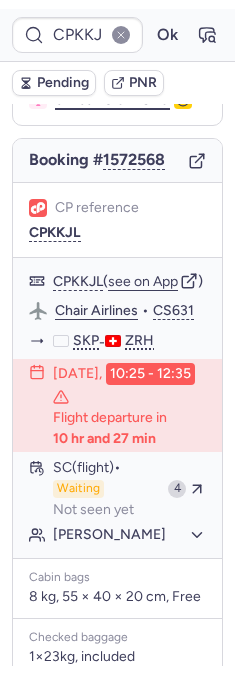 scroll, scrollTop: 222, scrollLeft: 0, axis: vertical 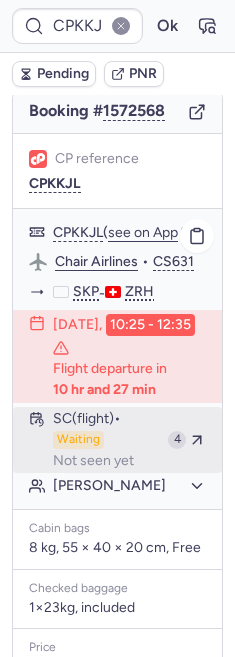 click on "SC   (flight)  Waiting Not seen yet" at bounding box center (106, 440) 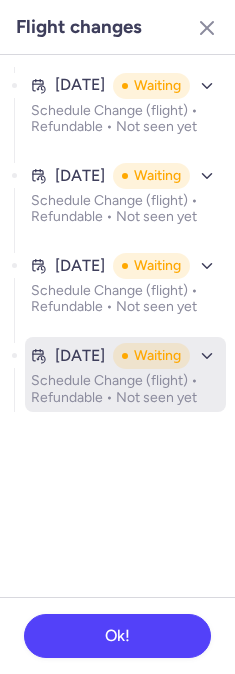 click on "Schedule Change (flight) • Refundable • Not seen yet" at bounding box center [125, 389] 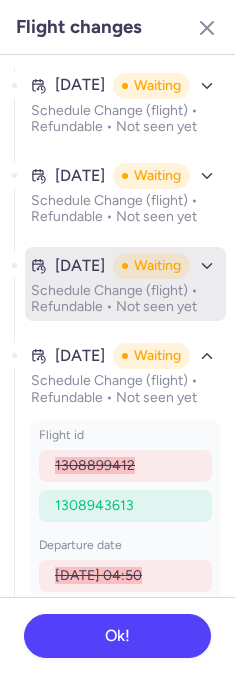 click on "Jul 12, 2025 Waiting Schedule Change (flight) • Refundable • Not seen yet" at bounding box center (125, 284) 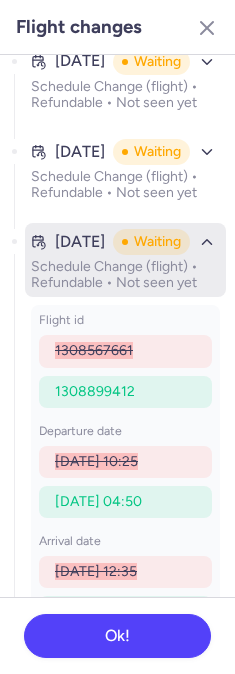 scroll, scrollTop: 0, scrollLeft: 0, axis: both 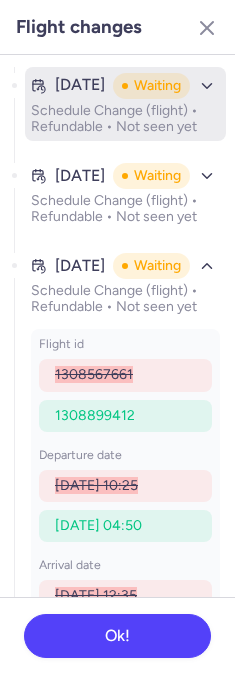 click on "Jul 12, 2025" at bounding box center [80, 85] 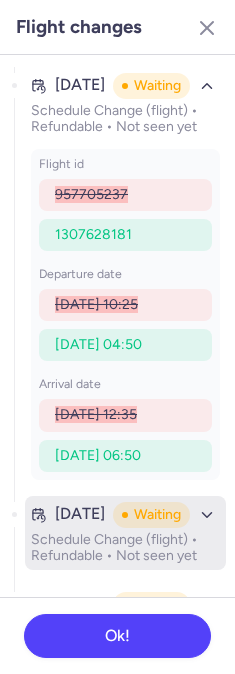 click on "Schedule Change (flight) • Refundable • Not seen yet" at bounding box center [125, 548] 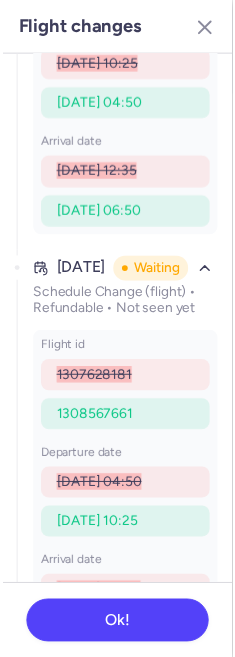 scroll, scrollTop: 333, scrollLeft: 0, axis: vertical 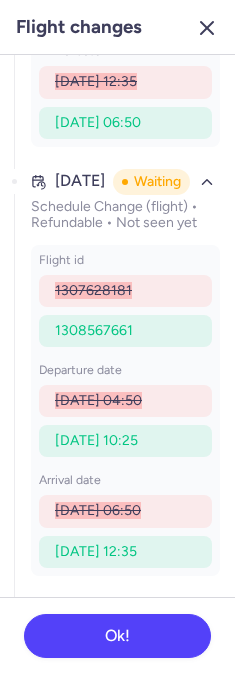 click 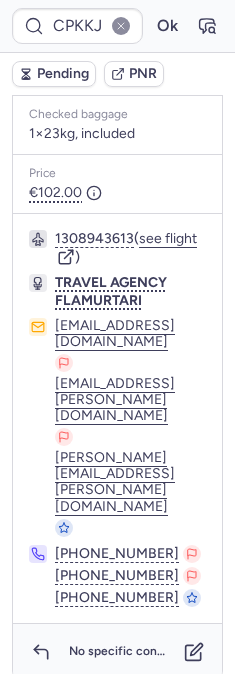 scroll, scrollTop: 741, scrollLeft: 0, axis: vertical 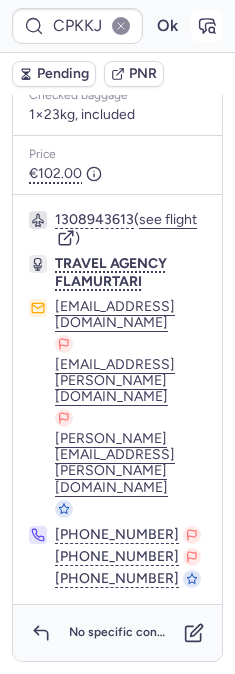 click 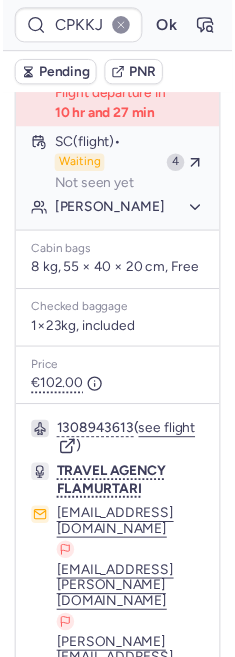 scroll, scrollTop: 408, scrollLeft: 0, axis: vertical 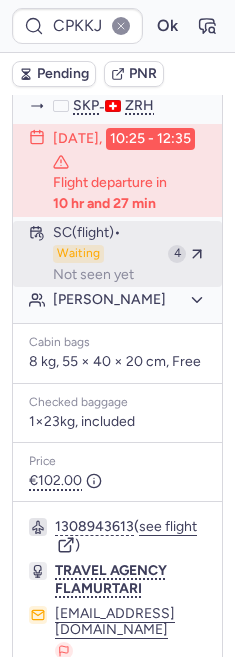 click on "SC   (flight)  Waiting Not seen yet" at bounding box center [106, 254] 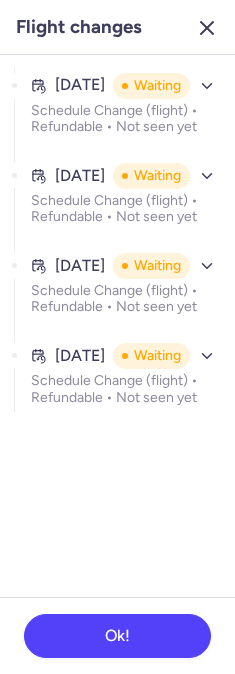 click 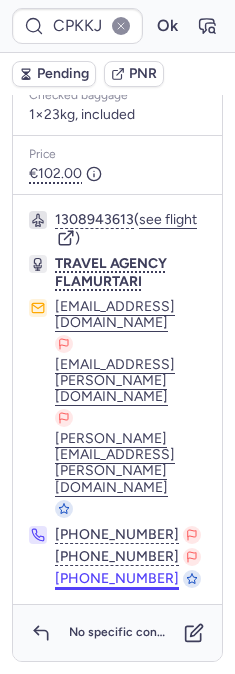 scroll, scrollTop: 741, scrollLeft: 0, axis: vertical 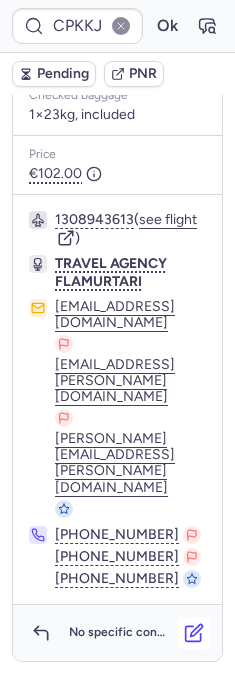 click 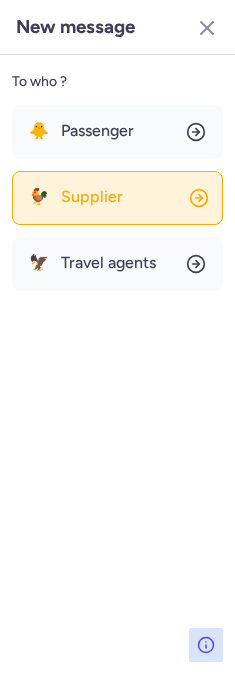 click on "🐓 Supplier" 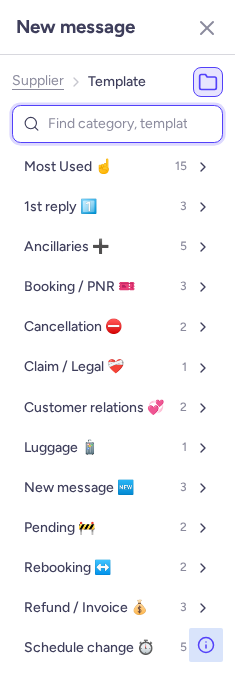 click at bounding box center [117, 124] 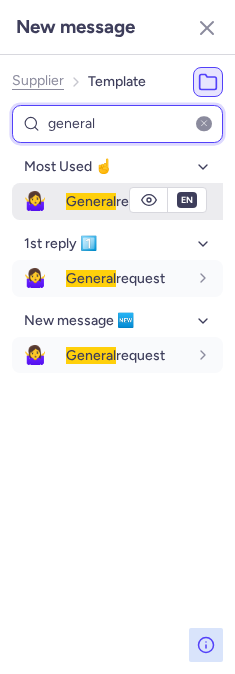 type on "general" 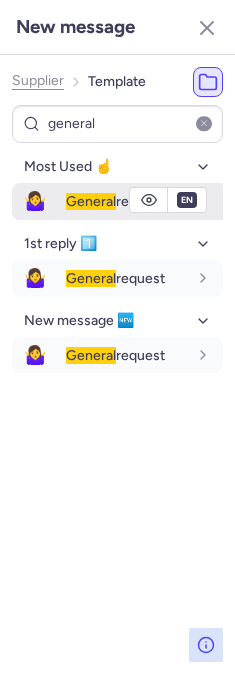 click on "General" at bounding box center (91, 201) 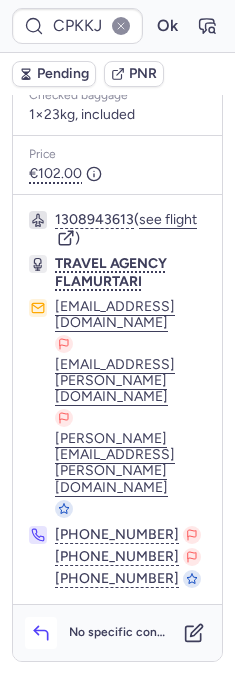 click 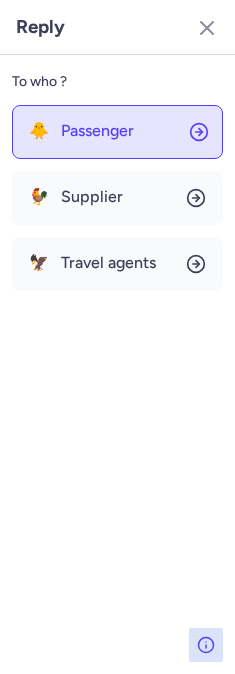 click on "🐥 Passenger" 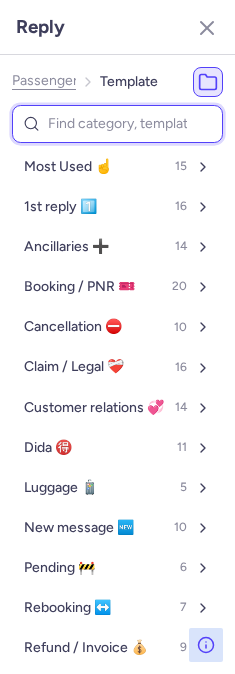 click at bounding box center [117, 124] 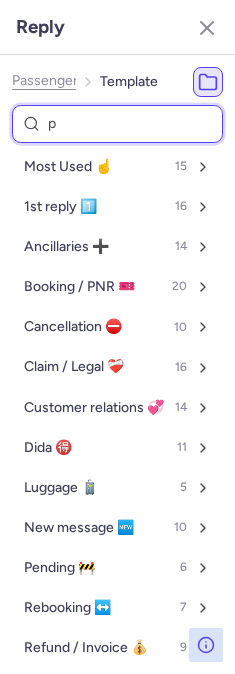 type on "pe" 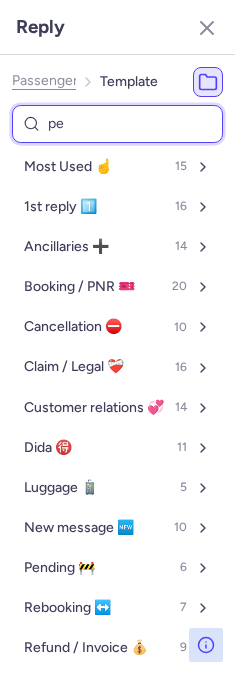 select on "en" 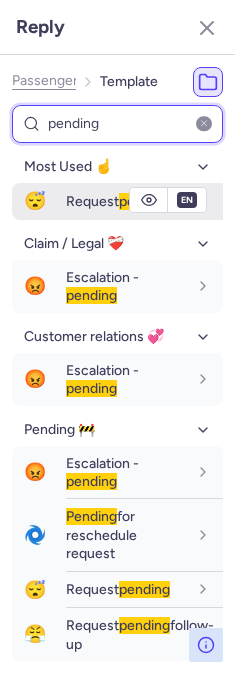 type on "pending" 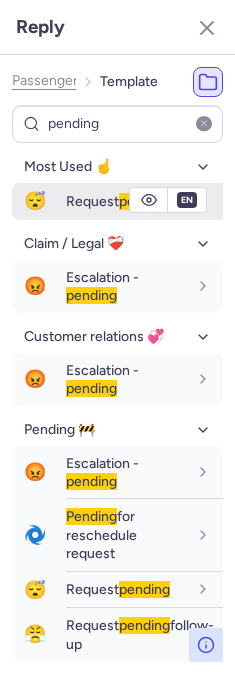 click on "pending" at bounding box center [144, 201] 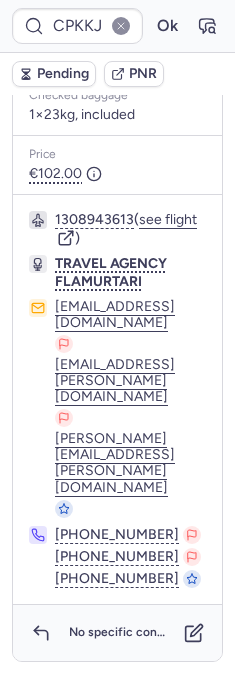 click on "Pending" at bounding box center [63, 74] 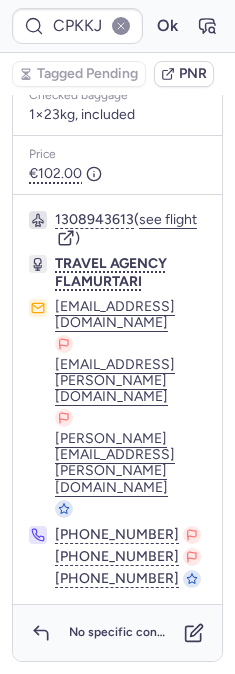 type on "CPTJRK" 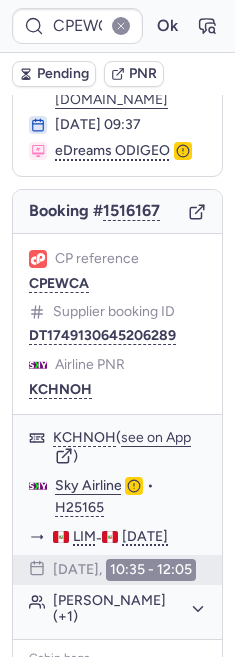 scroll, scrollTop: 0, scrollLeft: 0, axis: both 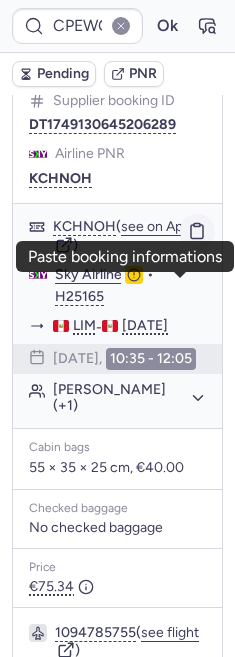 click 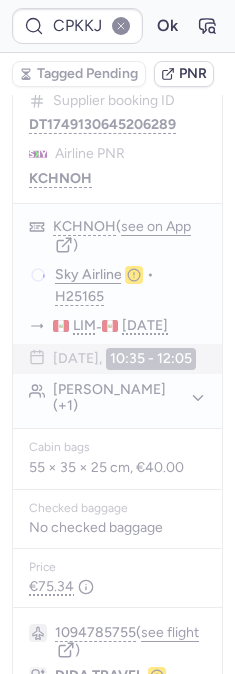 type on "CPJCCH" 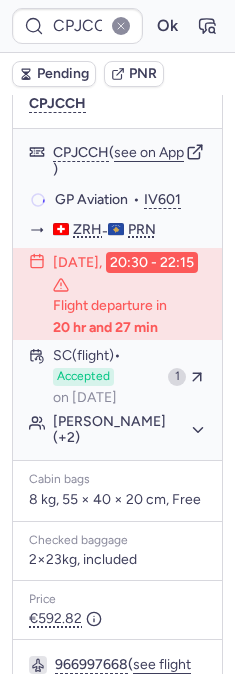scroll, scrollTop: 297, scrollLeft: 0, axis: vertical 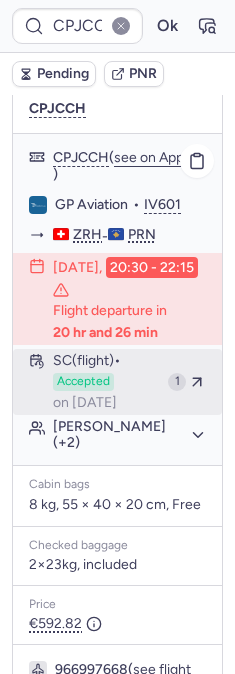 click on "Accepted" at bounding box center [83, 382] 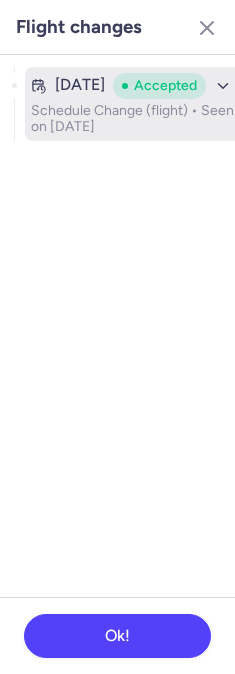 click on "Jul 10, 2025 Accepted" at bounding box center [133, 86] 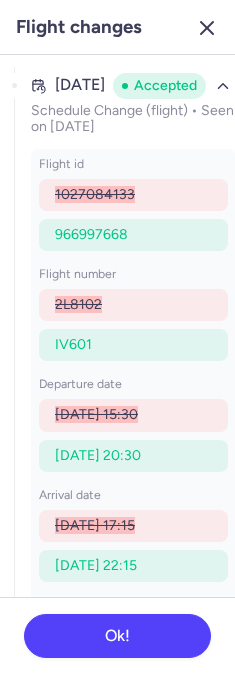 click 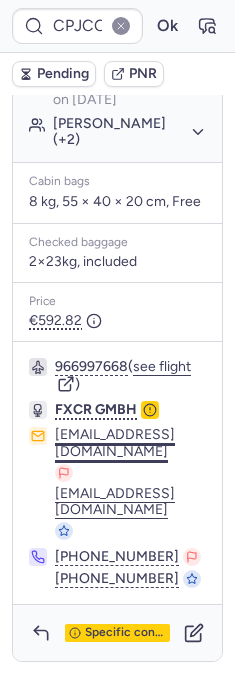 scroll, scrollTop: 631, scrollLeft: 0, axis: vertical 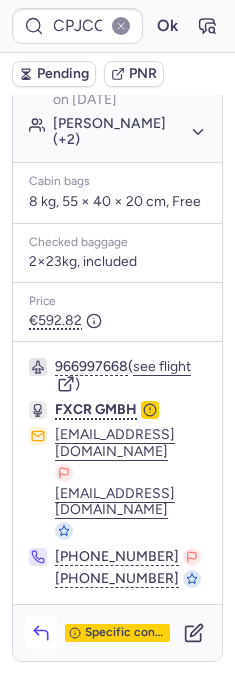 click 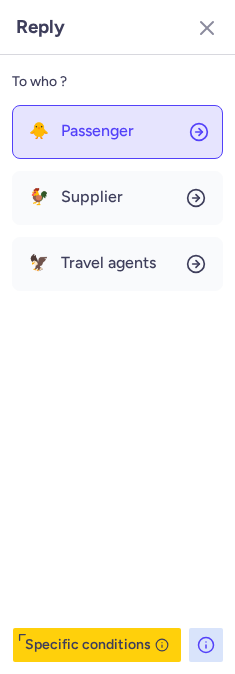 click on "🐥 Passenger" 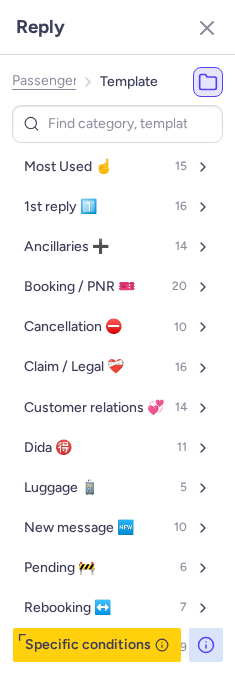 click at bounding box center (117, 124) 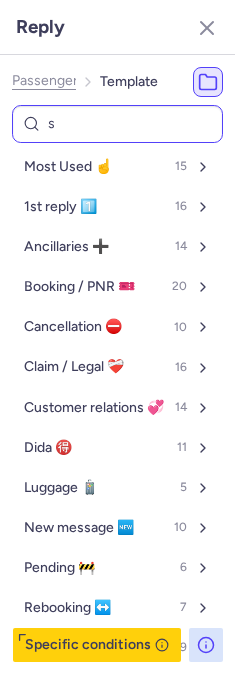 type on "sc" 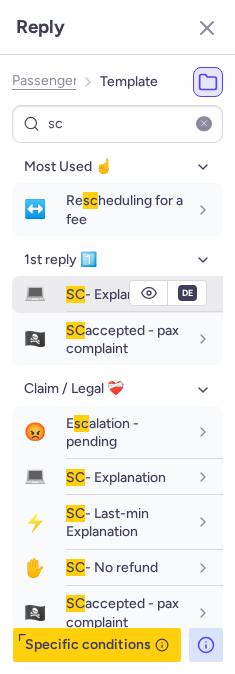 type on "sc" 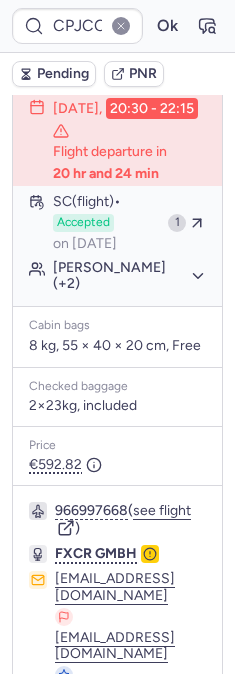 scroll, scrollTop: 408, scrollLeft: 0, axis: vertical 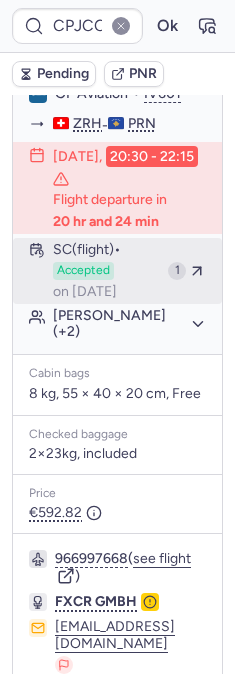 click on "on Jul 11, 2025" at bounding box center (85, 292) 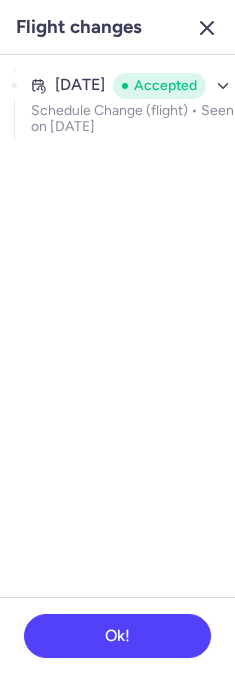 click 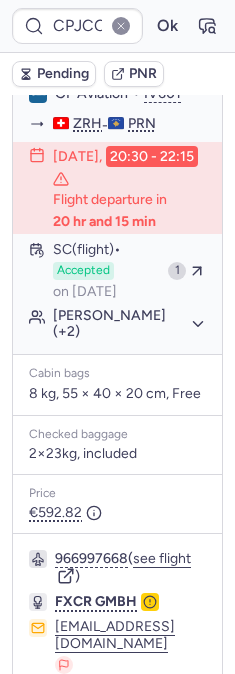 type on "CPKKJL" 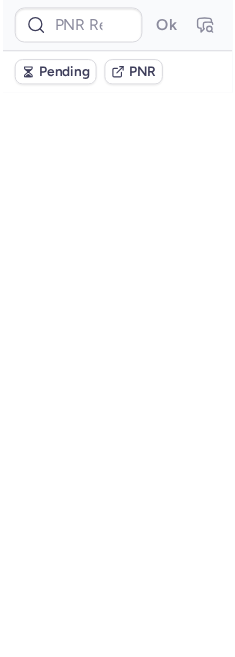 scroll, scrollTop: 0, scrollLeft: 0, axis: both 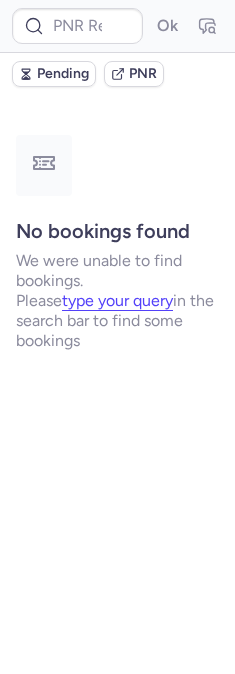 type on "10812518210492" 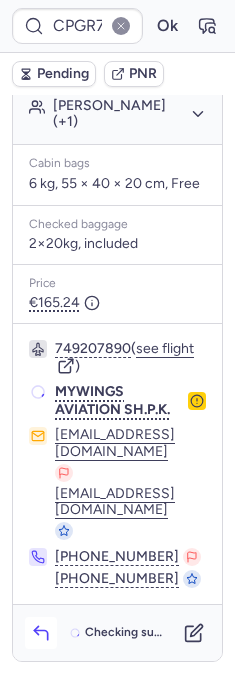 scroll, scrollTop: 633, scrollLeft: 0, axis: vertical 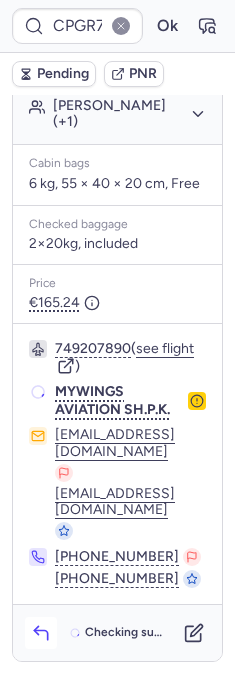 click at bounding box center [41, 633] 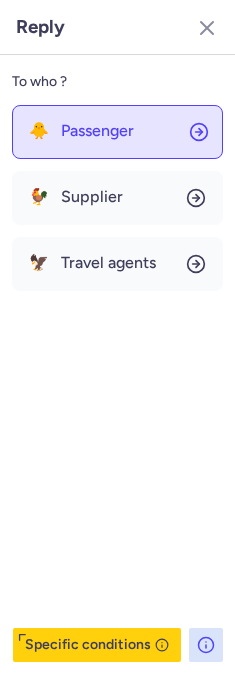 click on "🐥 Passenger" 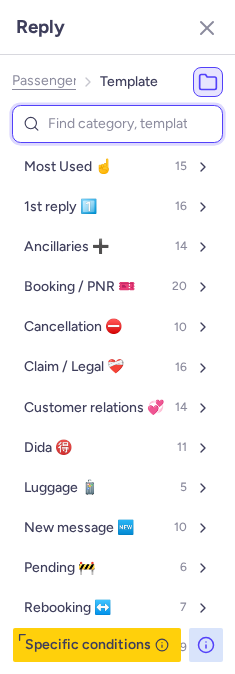 click at bounding box center [117, 124] 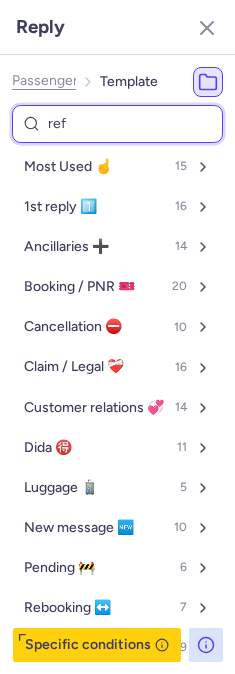 type on "refu" 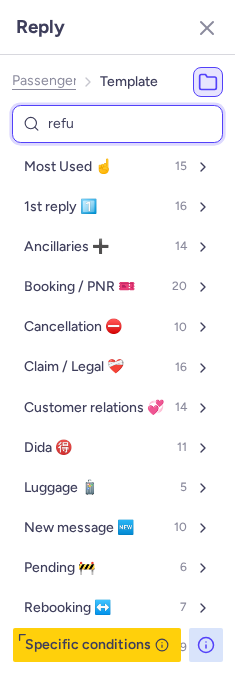 select on "en" 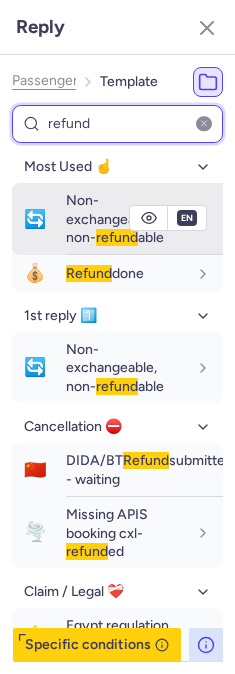 type on "refund" 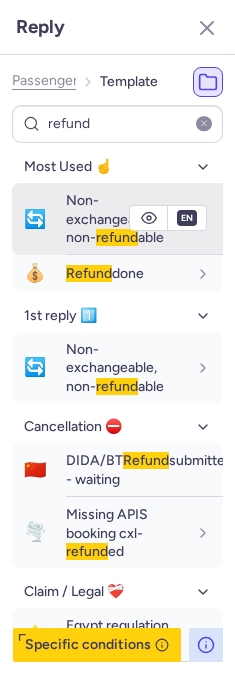 click on "Non-exchangeable, non- refund able" at bounding box center (115, 219) 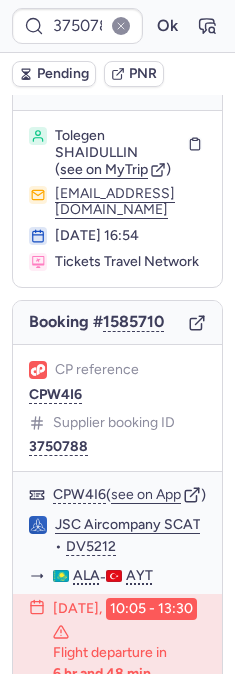 scroll, scrollTop: 0, scrollLeft: 0, axis: both 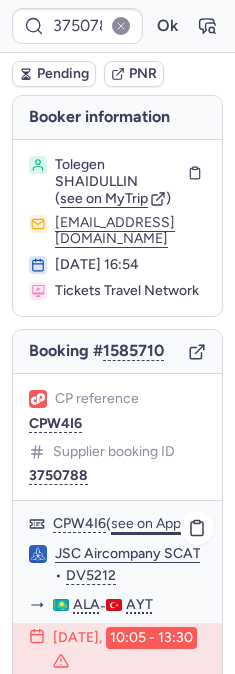 click on "see on App" 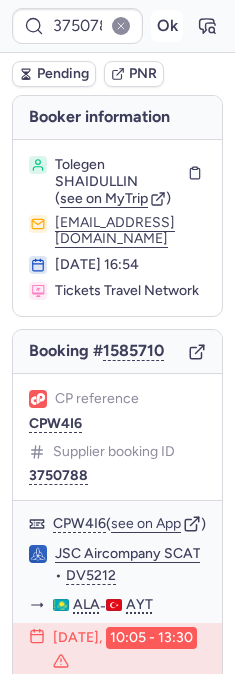 click on "Ok" at bounding box center (167, 26) 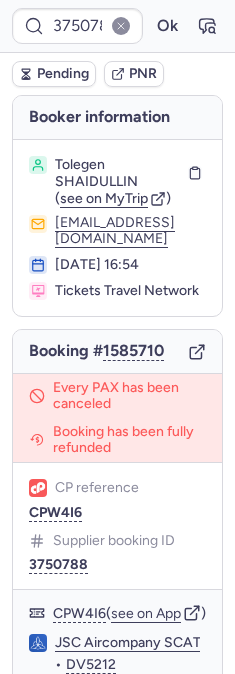 type on "CPQ997" 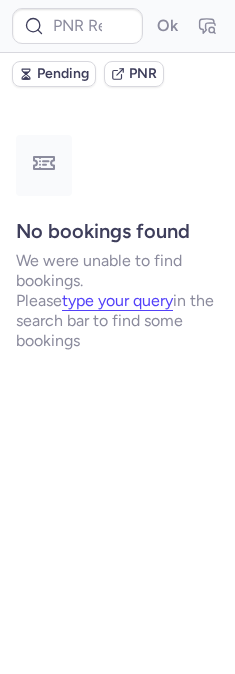 type on "CPQ997" 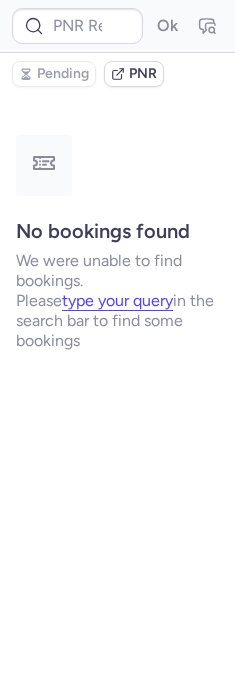 type on "CPUSHW" 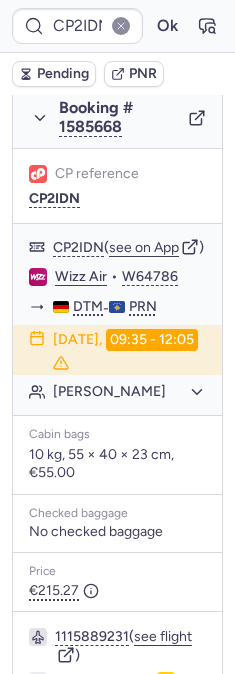 scroll, scrollTop: 444, scrollLeft: 0, axis: vertical 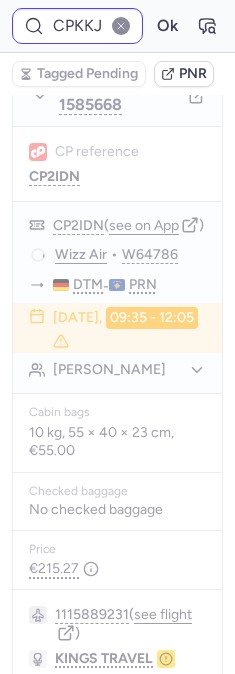 type on "CPQ997" 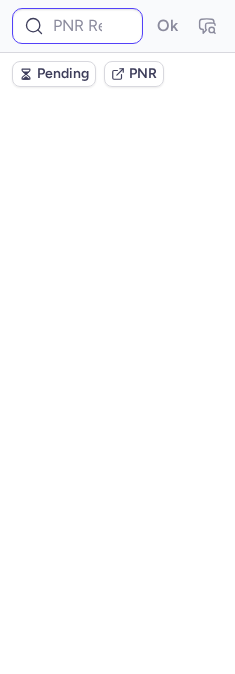 scroll, scrollTop: 0, scrollLeft: 0, axis: both 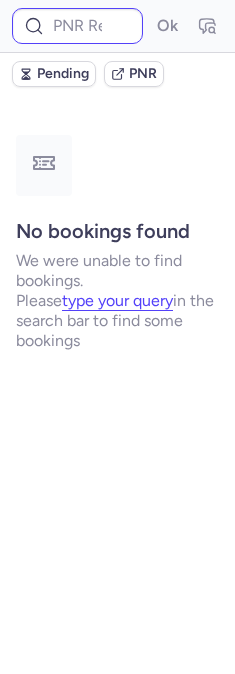 type on "CPQ997" 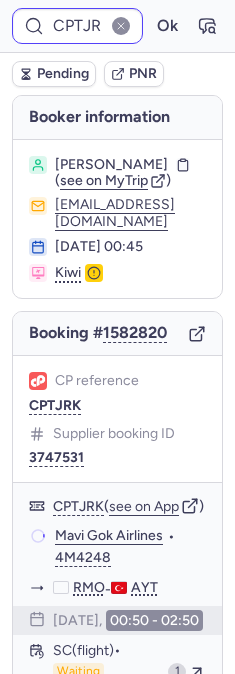 type on "CPQ997" 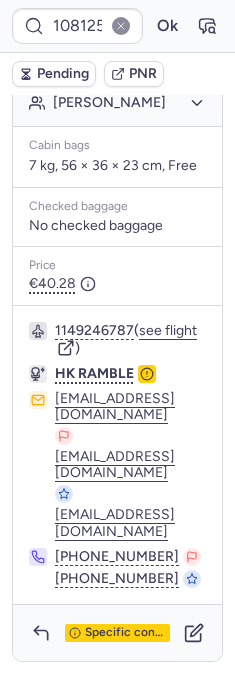 scroll, scrollTop: 762, scrollLeft: 0, axis: vertical 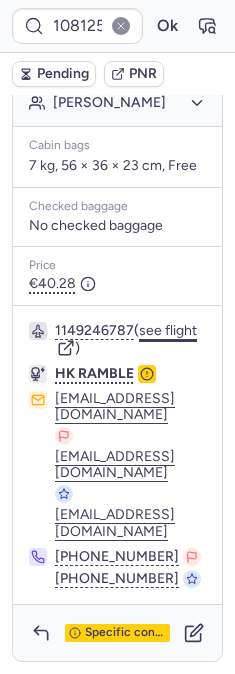 click on "see flight" 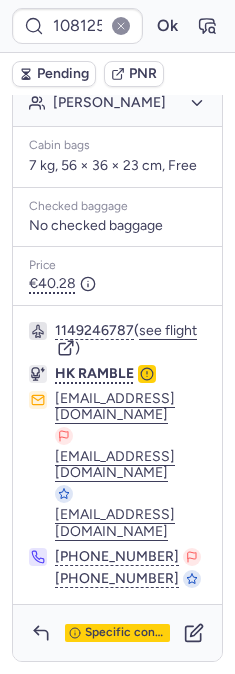scroll, scrollTop: 546, scrollLeft: 0, axis: vertical 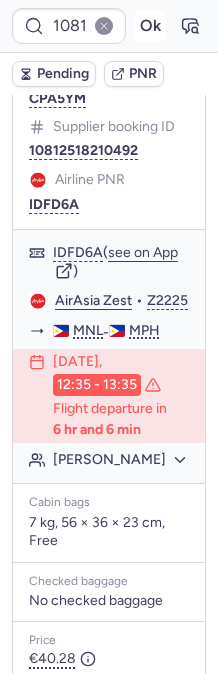 click on "Ok" at bounding box center (150, 26) 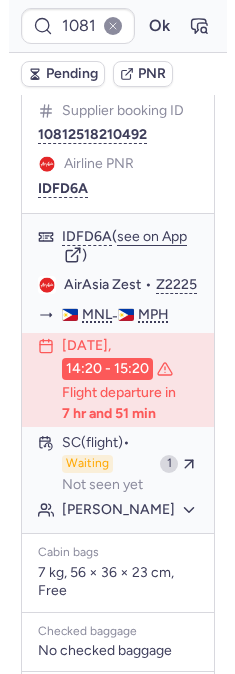 scroll, scrollTop: 351, scrollLeft: 0, axis: vertical 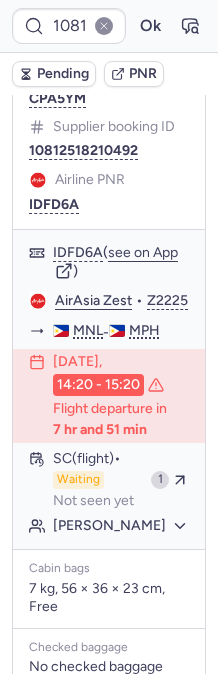 type on "10812518210498" 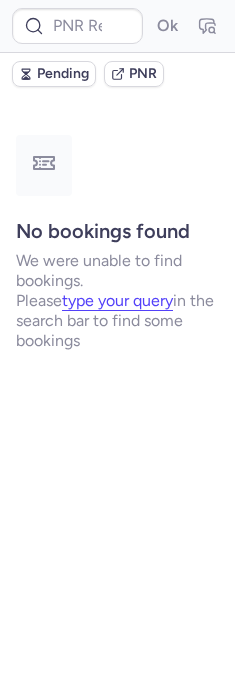 scroll, scrollTop: 0, scrollLeft: 0, axis: both 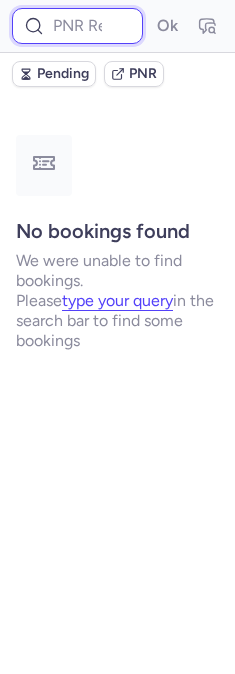 click at bounding box center [77, 26] 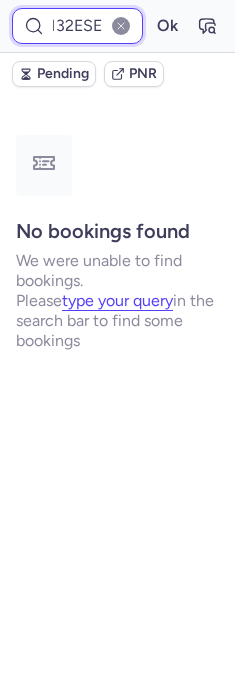 paste on "132ESE" 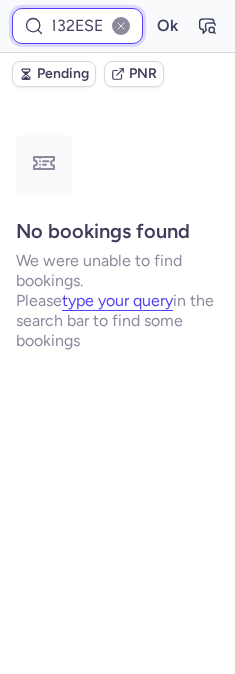 paste 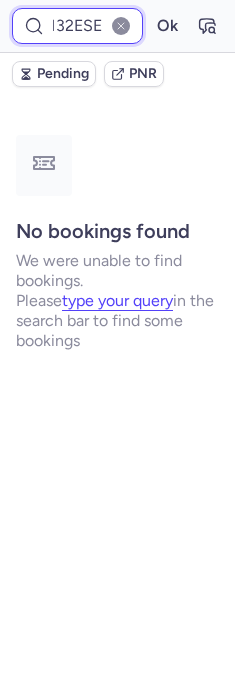 scroll, scrollTop: 0, scrollLeft: 4, axis: horizontal 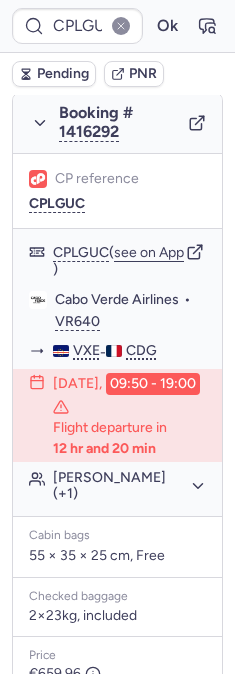 type on "10812518610215" 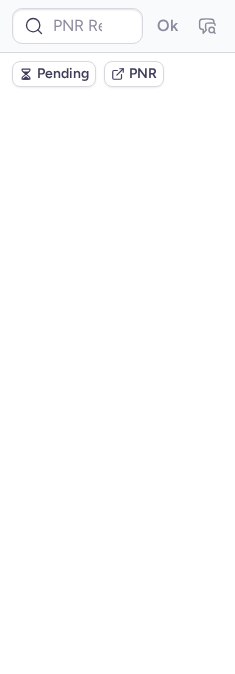 scroll, scrollTop: 0, scrollLeft: 0, axis: both 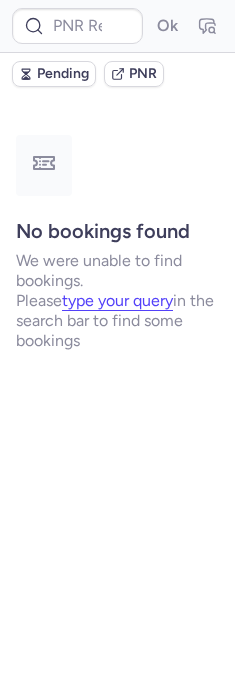 type on "CPAKHU" 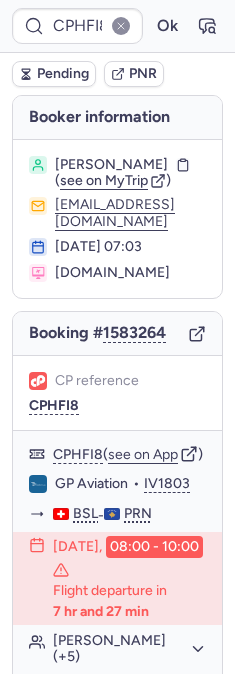 type on "CPB7HH" 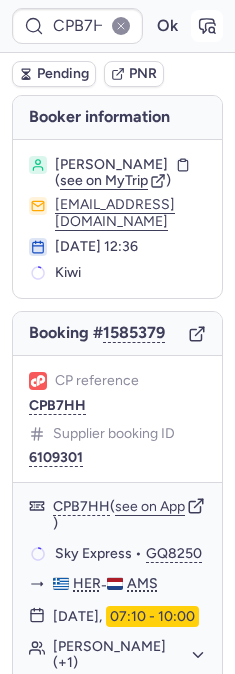 click 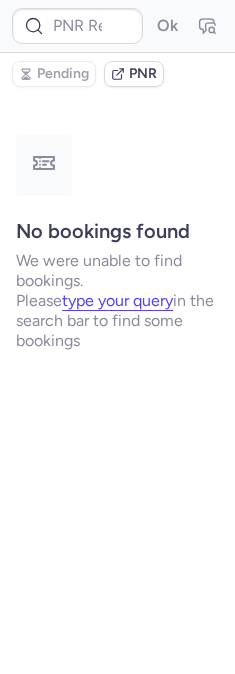 type on "CPB7HH" 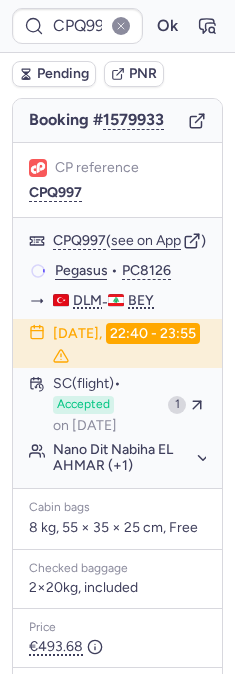 scroll, scrollTop: 333, scrollLeft: 0, axis: vertical 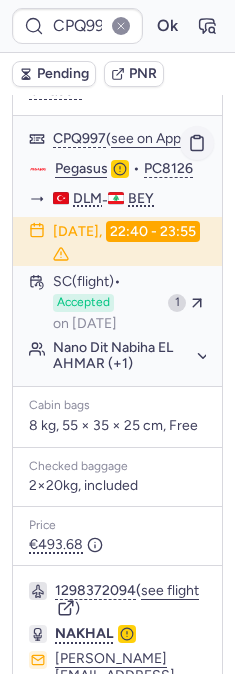 click 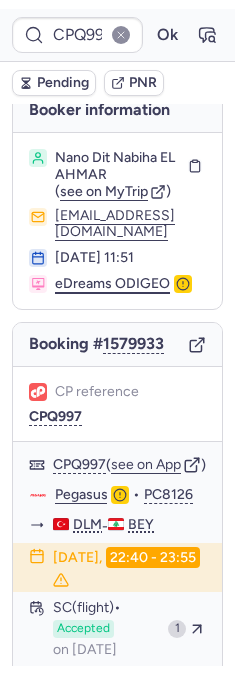 scroll, scrollTop: 0, scrollLeft: 0, axis: both 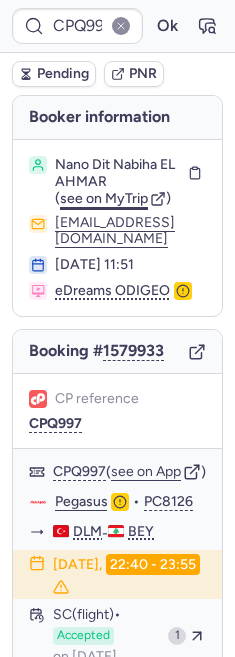 click on "see on MyTrip" at bounding box center [104, 198] 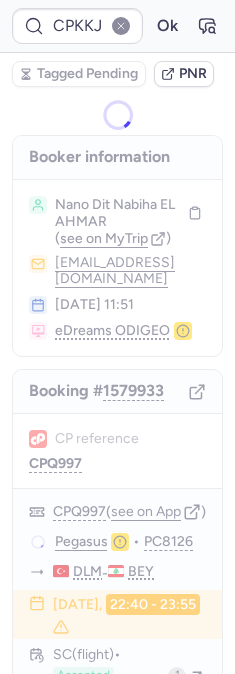 type on "CPNAG8" 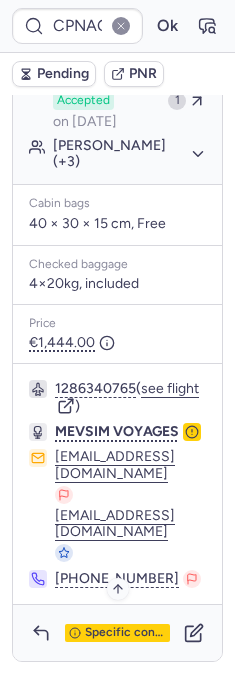 click on "Specific conditions" at bounding box center [125, 633] 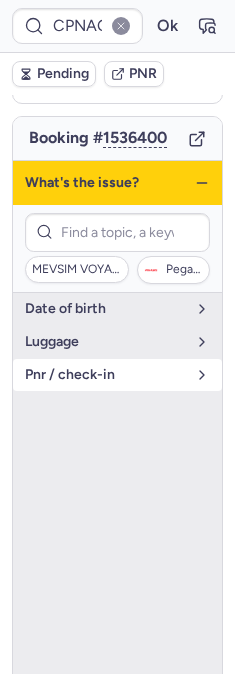 click on "pnr / check-in" at bounding box center (105, 375) 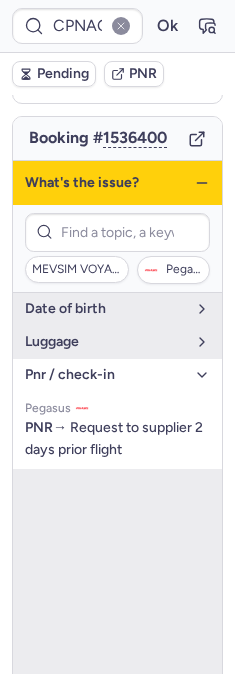 click on "What's the issue?" at bounding box center [117, 183] 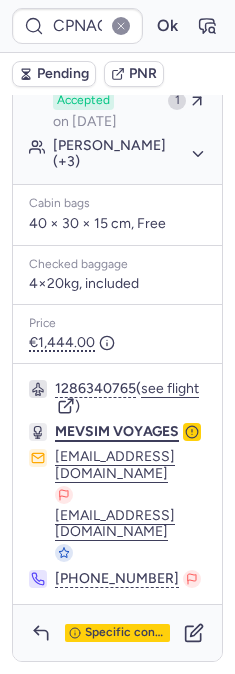 scroll, scrollTop: 628, scrollLeft: 0, axis: vertical 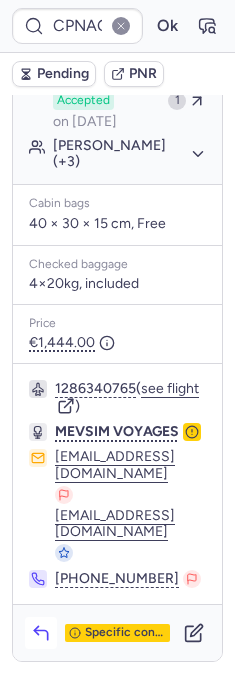 click 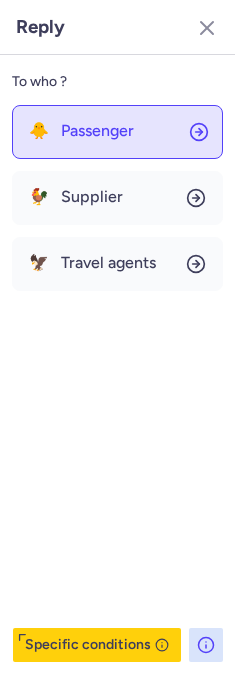 click on "🐥 Passenger" 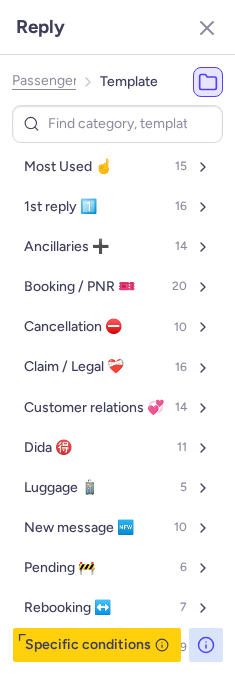 click at bounding box center (117, 124) 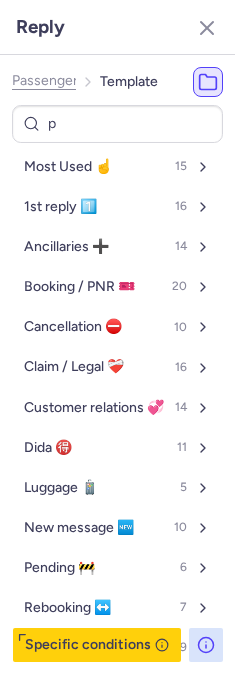 type on "pn" 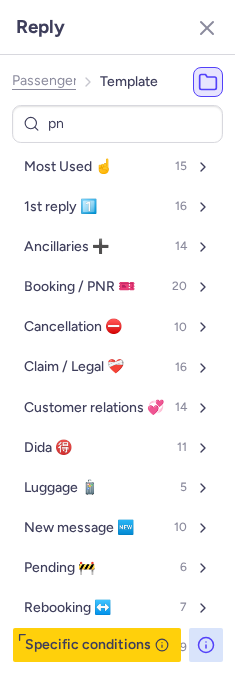 select on "en" 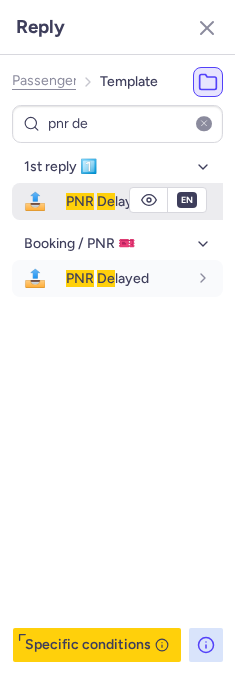 type on "pnr de" 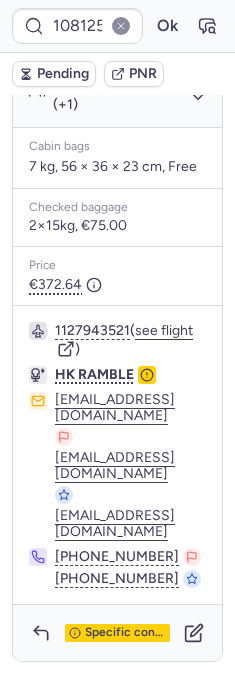 scroll, scrollTop: 757, scrollLeft: 0, axis: vertical 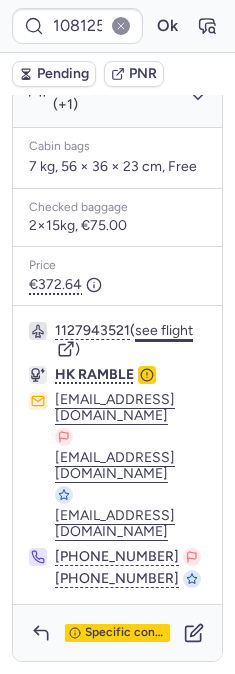 click on "see flight" 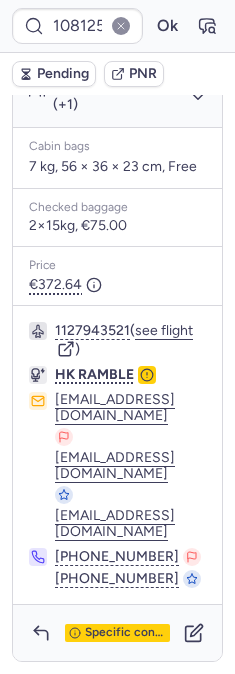 scroll, scrollTop: 535, scrollLeft: 0, axis: vertical 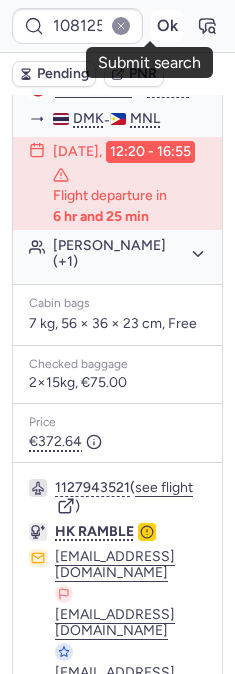 click on "Ok" at bounding box center (167, 26) 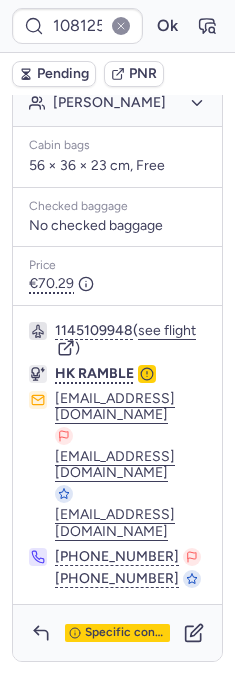 scroll, scrollTop: 744, scrollLeft: 0, axis: vertical 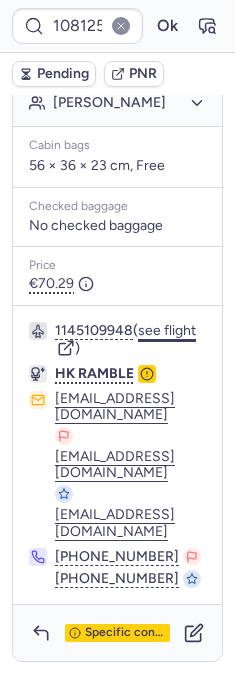 click on "see flight" 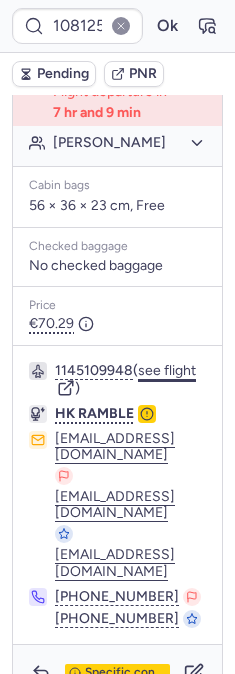 scroll, scrollTop: 522, scrollLeft: 0, axis: vertical 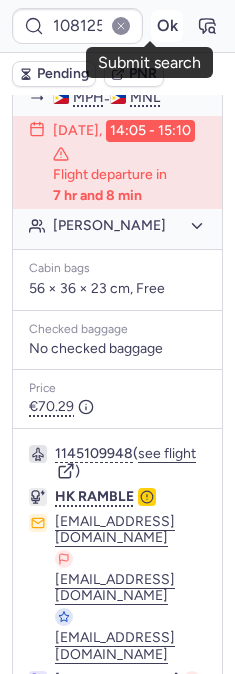 click on "Ok" at bounding box center [167, 26] 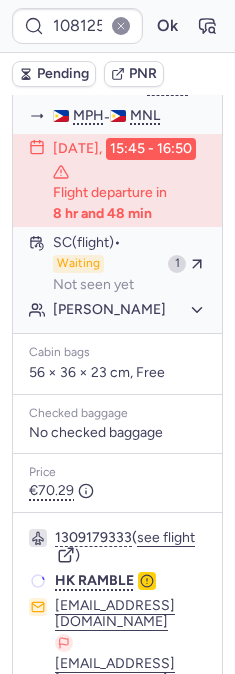 scroll, scrollTop: 522, scrollLeft: 0, axis: vertical 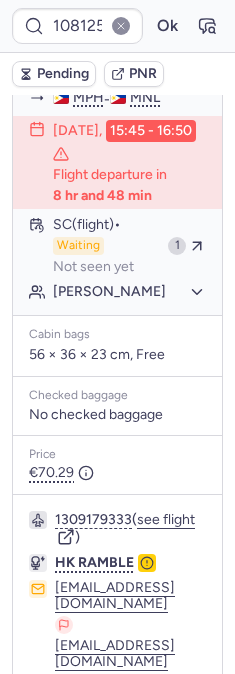 type on "CPKKJL" 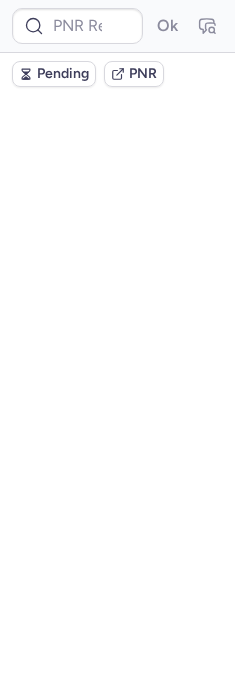 scroll, scrollTop: 0, scrollLeft: 0, axis: both 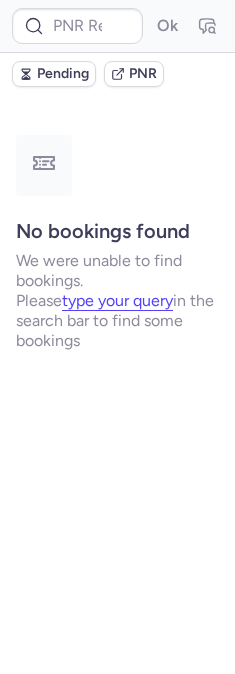 type on "CPVAKD" 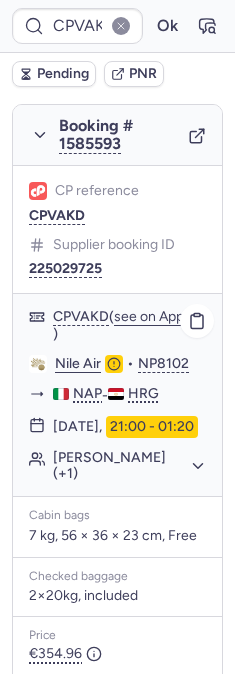 scroll, scrollTop: 444, scrollLeft: 0, axis: vertical 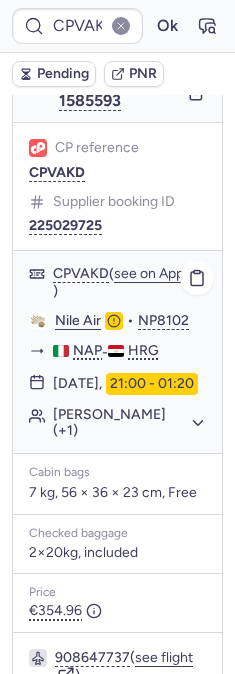 click on "Salvatore ESPOSITO (+1)" 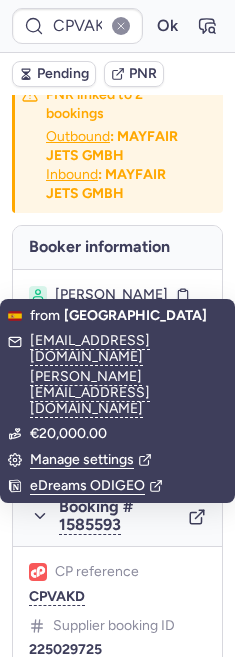 scroll, scrollTop: 0, scrollLeft: 0, axis: both 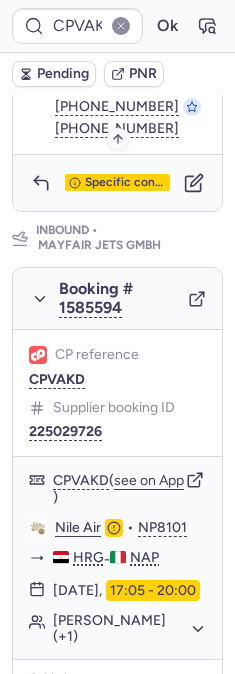 click on "Specific conditions" at bounding box center (125, 183) 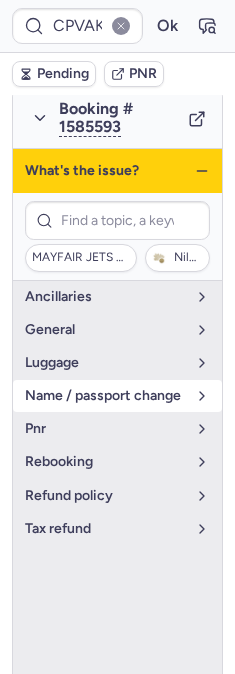 click on "name / passport change" at bounding box center (105, 396) 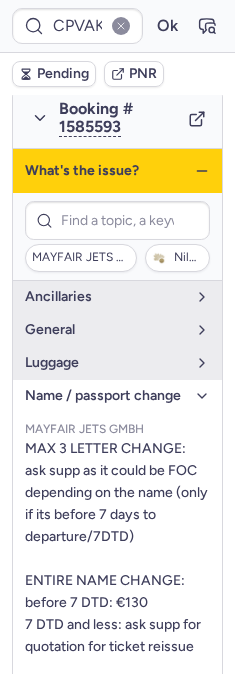 click 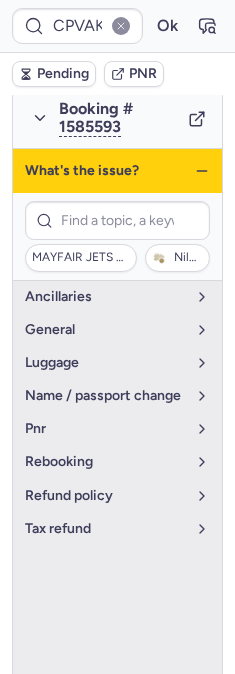 click 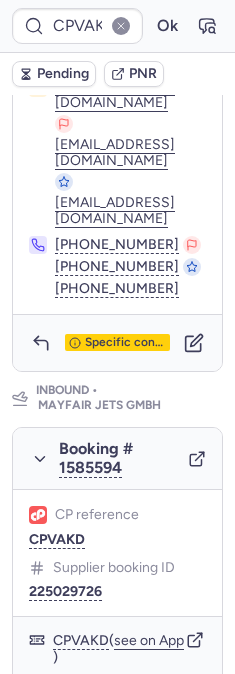 scroll, scrollTop: 1222, scrollLeft: 0, axis: vertical 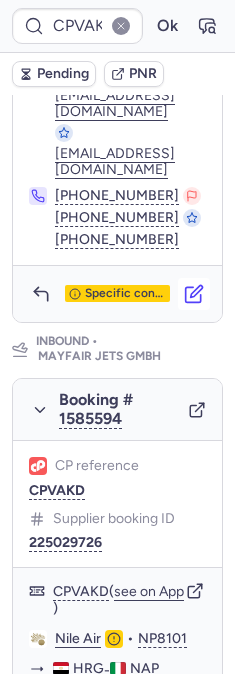 click at bounding box center (194, 294) 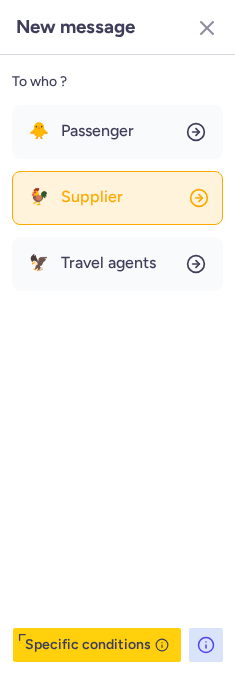 click on "🐓 Supplier" 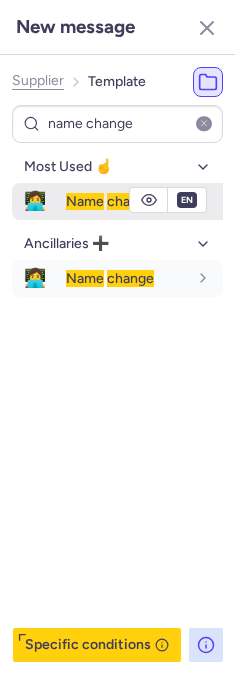 type on "name change" 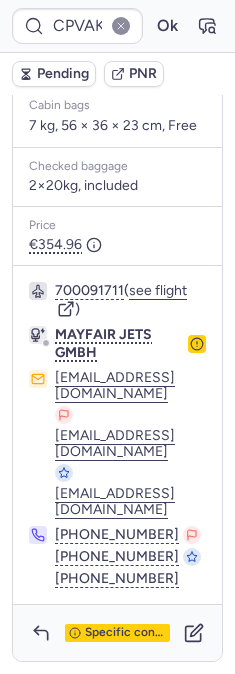 scroll, scrollTop: 1629, scrollLeft: 0, axis: vertical 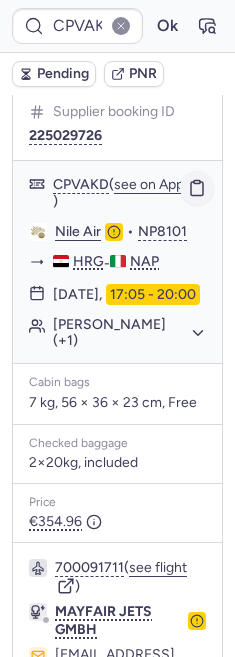click 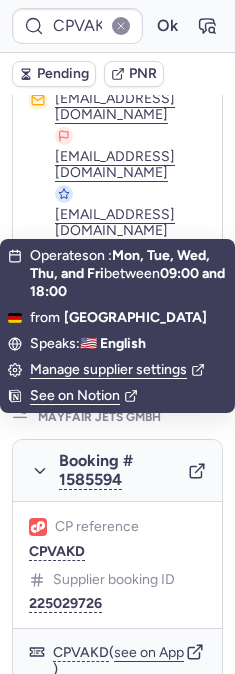 scroll, scrollTop: 1184, scrollLeft: 0, axis: vertical 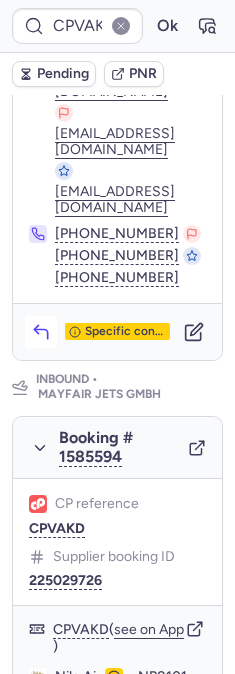 click 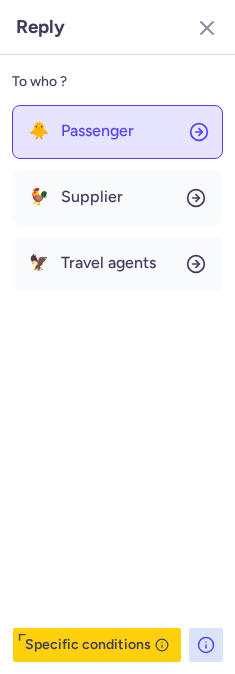 click on "Passenger" at bounding box center [97, 131] 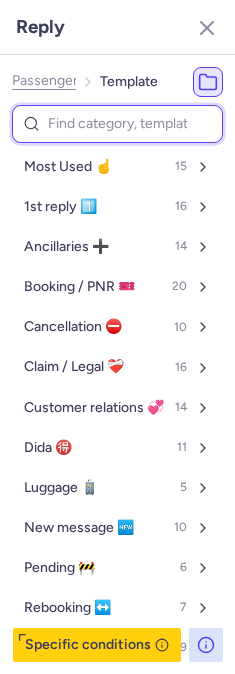 click at bounding box center (117, 124) 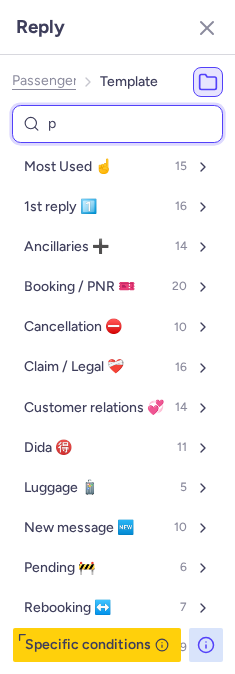 type on "pe" 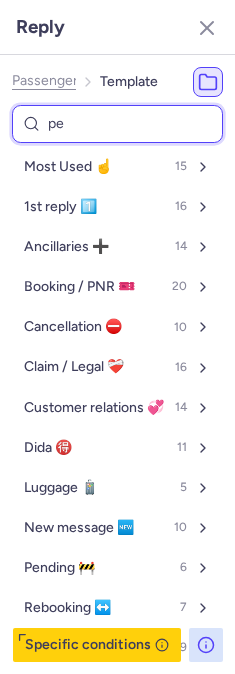 select on "en" 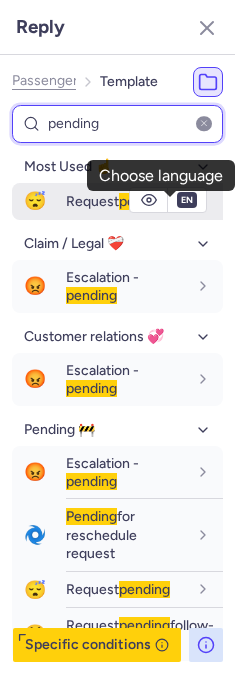 type on "pending" 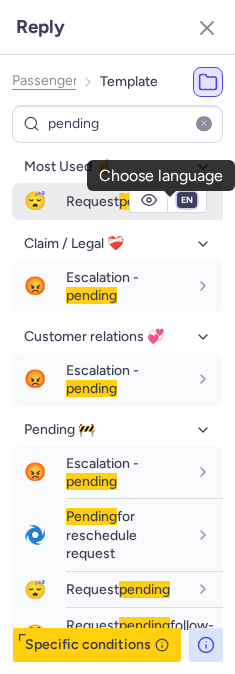 click on "fr en de nl pt es it ru" at bounding box center (187, 200) 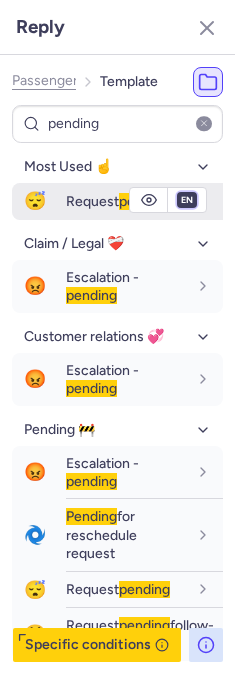 select on "it" 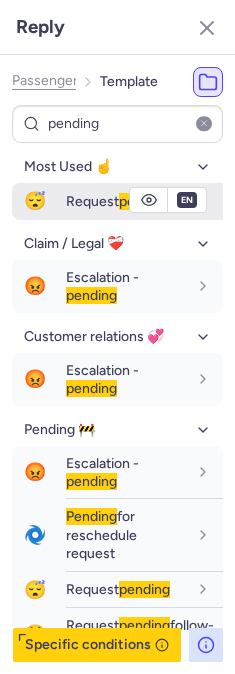 click on "fr en de nl pt es it ru" at bounding box center [187, 200] 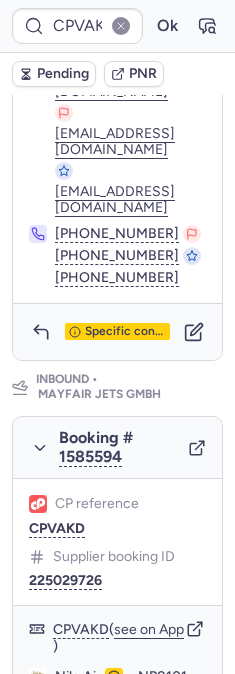 click on "Pending" at bounding box center (63, 74) 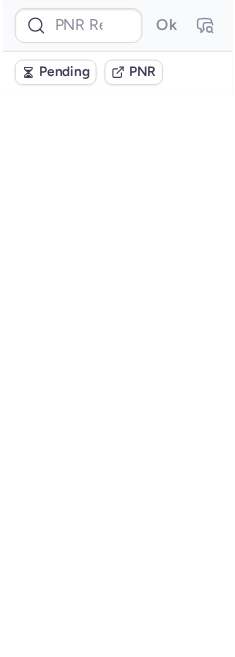 scroll, scrollTop: 0, scrollLeft: 0, axis: both 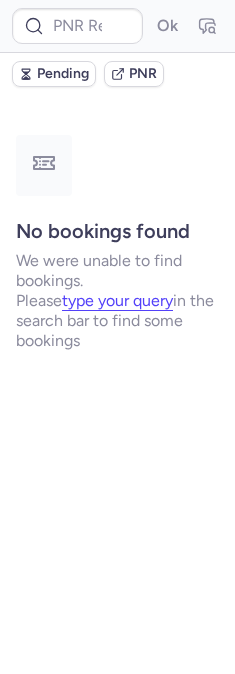 type on "CPVAKD" 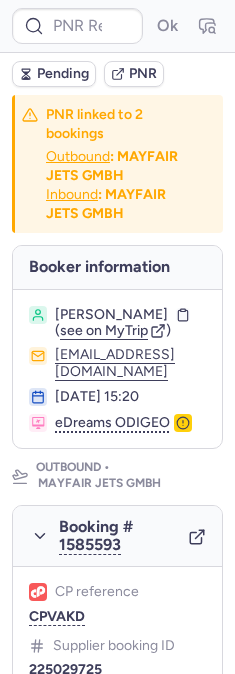 type on "CPINZB" 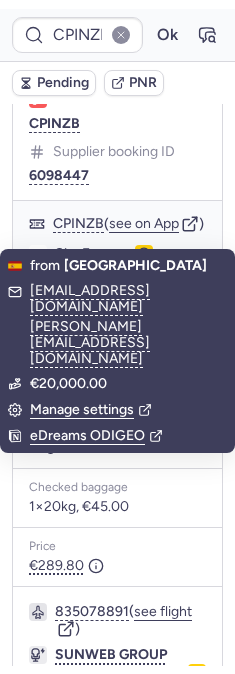 scroll, scrollTop: 444, scrollLeft: 0, axis: vertical 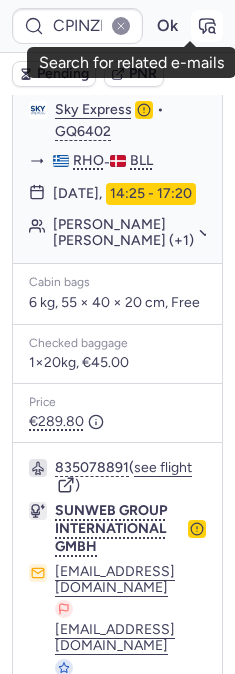 click 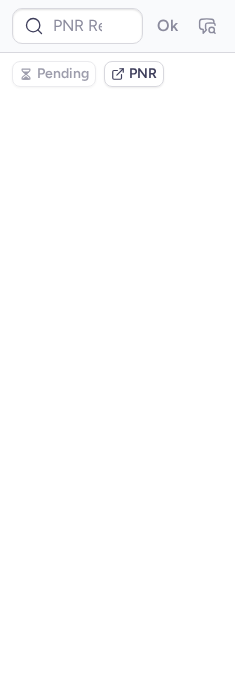 scroll, scrollTop: 0, scrollLeft: 0, axis: both 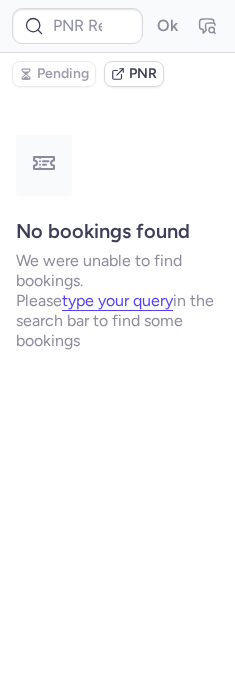 type on "CPINZB" 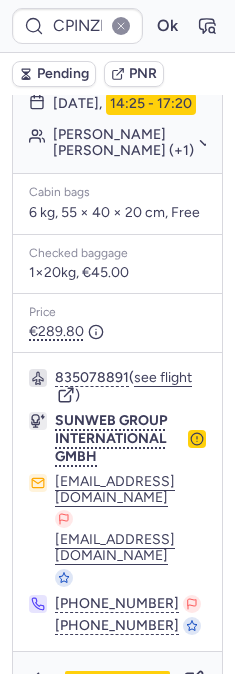 scroll, scrollTop: 718, scrollLeft: 0, axis: vertical 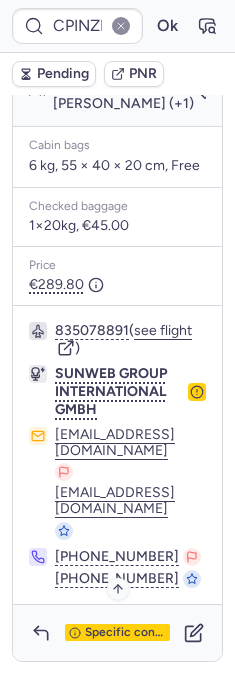 click on "Specific conditions" at bounding box center [125, 633] 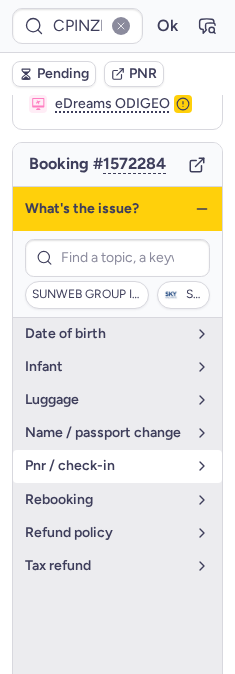 click on "pnr / check-in" at bounding box center [105, 466] 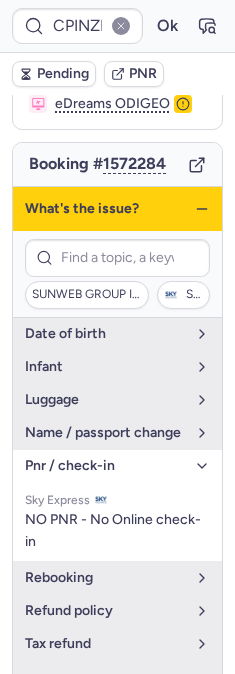click on "pnr / check-in" at bounding box center (117, 466) 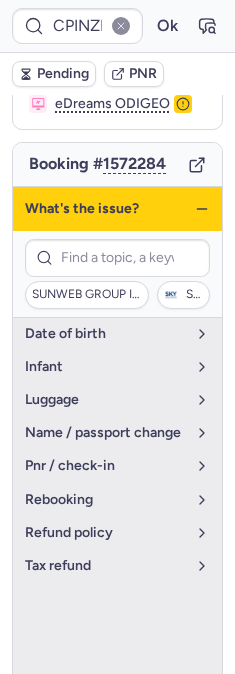 click 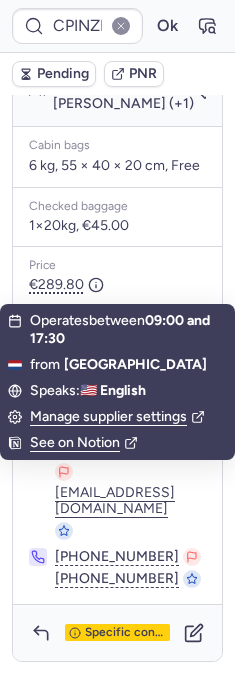 scroll, scrollTop: 718, scrollLeft: 0, axis: vertical 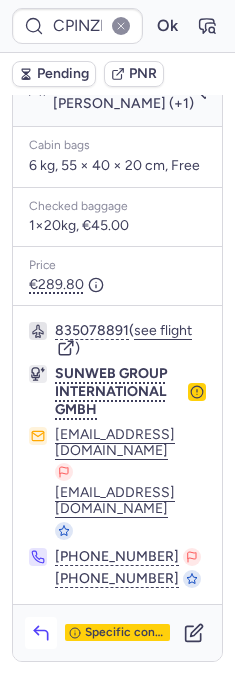click 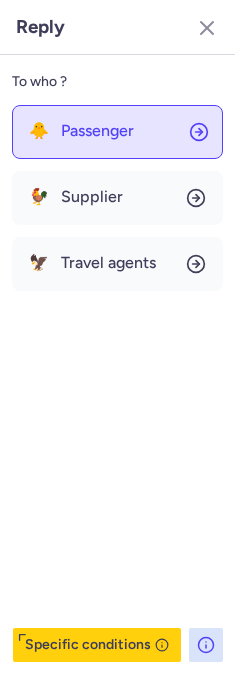 click on "🐥 Passenger" 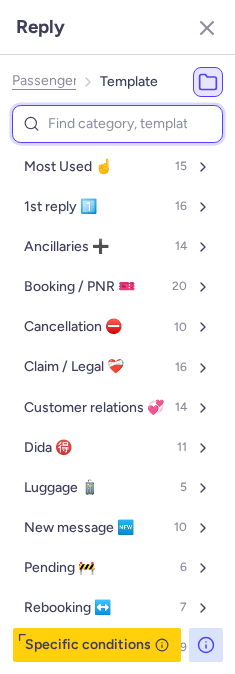 click at bounding box center [117, 124] 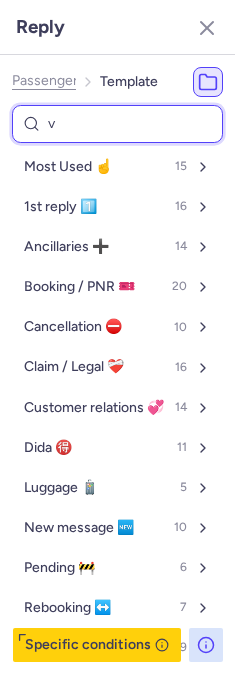 type on "vo" 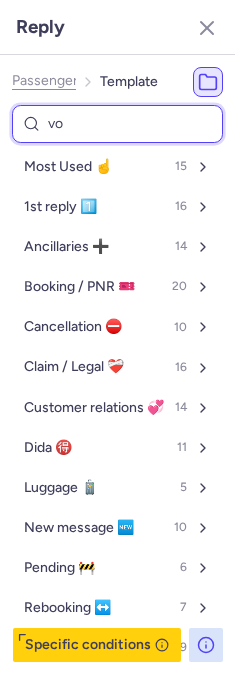 select on "en" 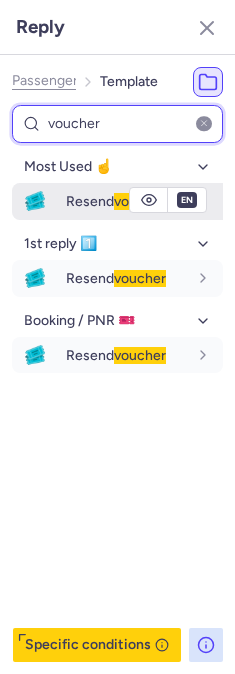 type on "voucher" 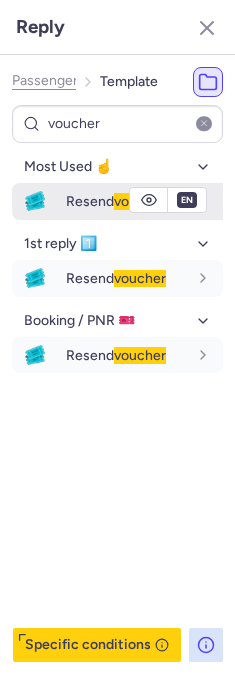 click on "Resend  voucher" at bounding box center [116, 201] 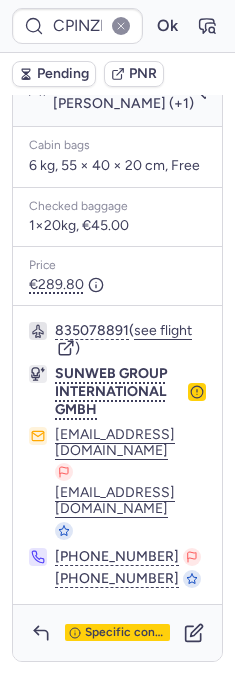 type on "CPVAKD" 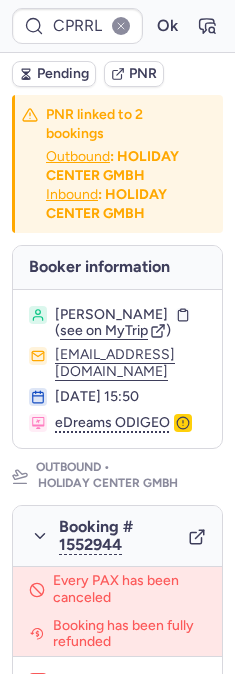 type on "CP698F" 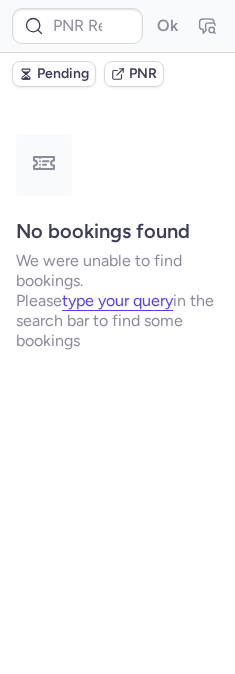 type on "CPHCZG" 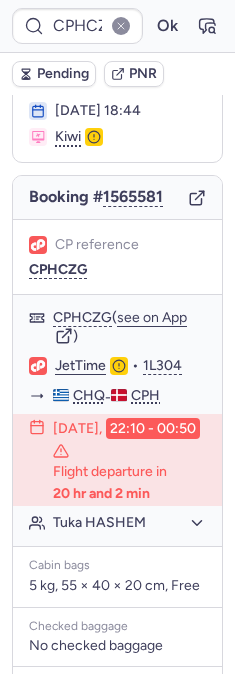 scroll, scrollTop: 222, scrollLeft: 0, axis: vertical 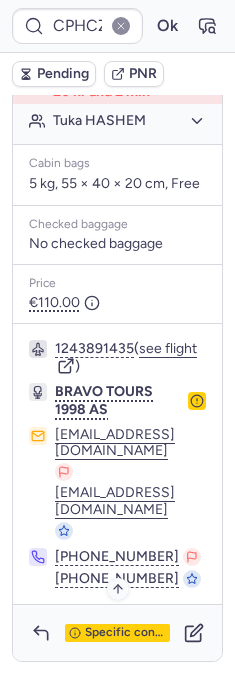 click on "Specific conditions" at bounding box center [117, 633] 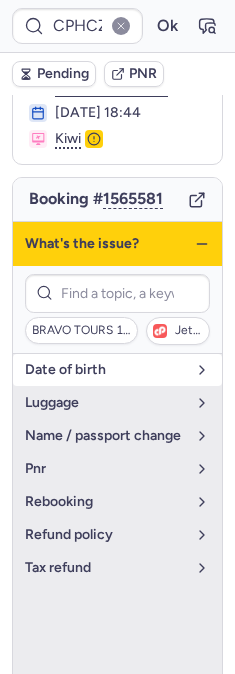 click on "date of birth" at bounding box center [117, 370] 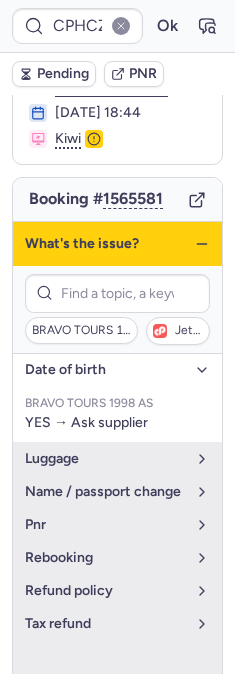 click 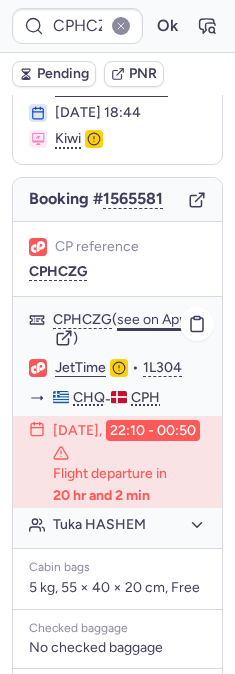 click on "see on App" 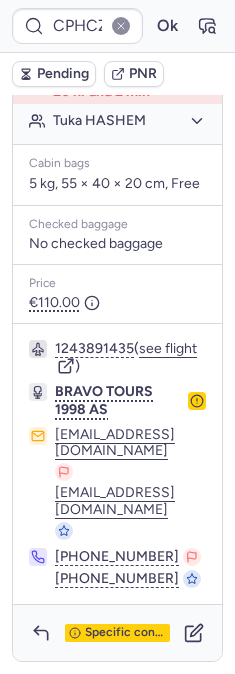 scroll, scrollTop: 540, scrollLeft: 0, axis: vertical 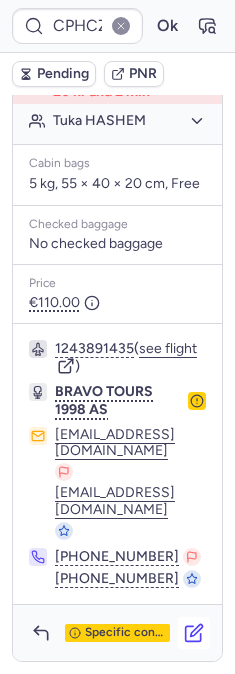 click 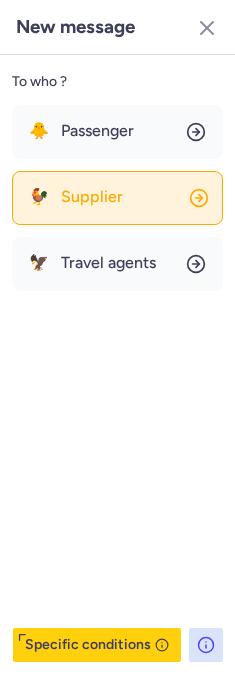 click on "🐓 Supplier" 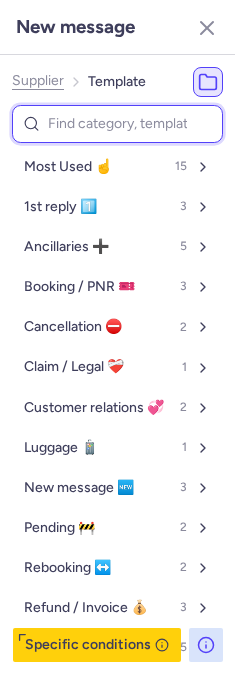click at bounding box center [117, 124] 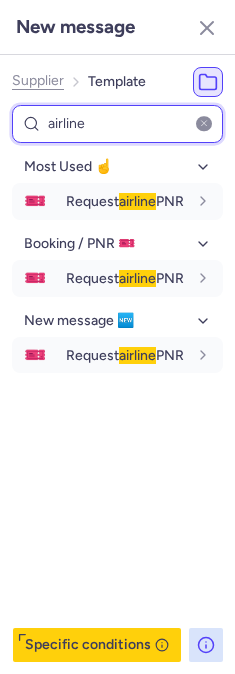 click on "New message Supplier Template airline Most Used ☝️ 🎫 Request  airline  PNR en Booking / PNR 🎫 🎫 Request  airline  PNR en New message 🆕 🎫 Request  airline  PNR en  Specific conditions  CPHCZG  Ok  Pending PNR Booker information Tuka HASHEM  ( see on MyTrip  )  654689552@skyisthecap.org 01 Jul 2025, 18:44 Kiwi Booking # 1565581 CP reference CPHCZG CPHCZG  ( see on App )  JetTime  •  1L304 CHQ  -  CPH 13 Jul 2025,  22:10 - 00:50  Flight departure in  20 hr and 2 min Tuka HASHEM   Cabin bags  5 kg, 55 × 40 × 20 cm, Free Checked baggage No checked baggage Price €110.00  1243891435  ( see flight )  BRAVO TOURS 1998 AS dna@bravotours.dk citizenplane@bravotours.dk +45 22 91 19 12 +45 41 11 62 14 Specific conditions" at bounding box center (117, 0) 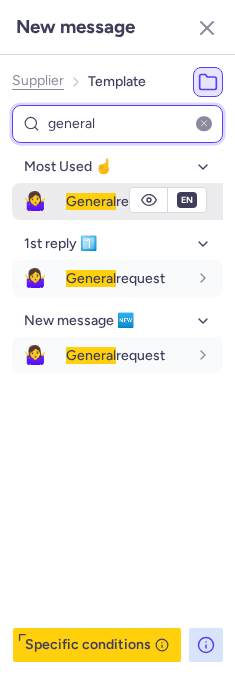 type on "general" 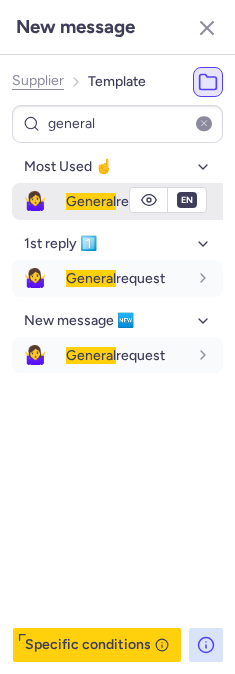 click on "General" at bounding box center [91, 201] 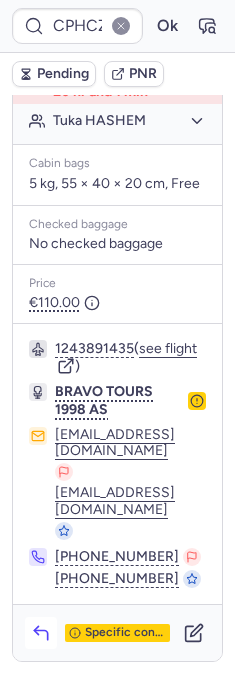 click 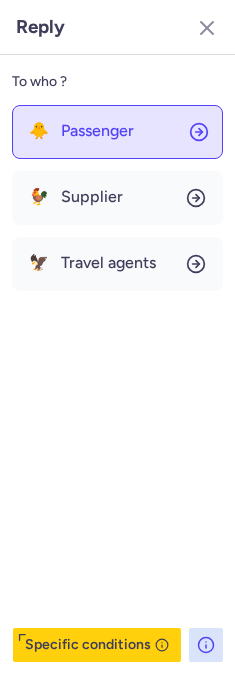 click on "🐥 Passenger" 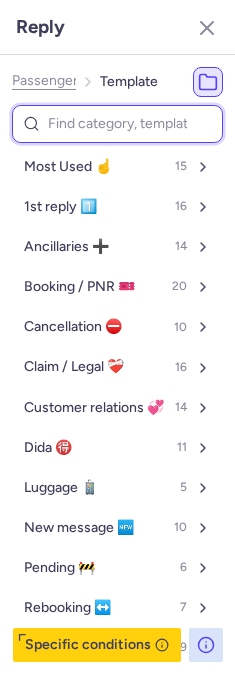 click at bounding box center (117, 124) 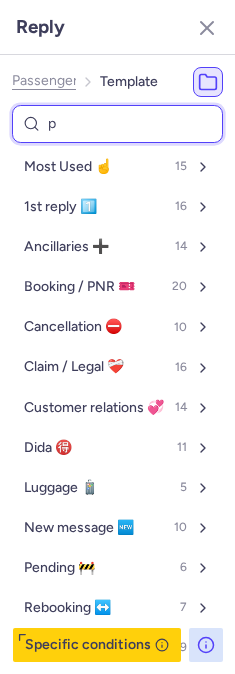 type on "pe" 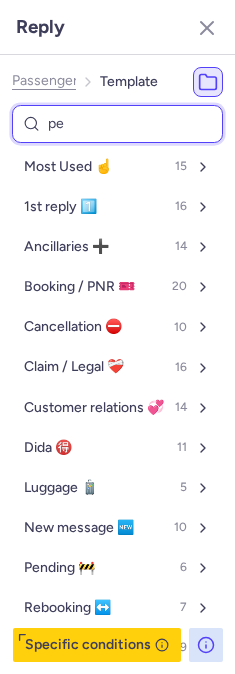 select on "en" 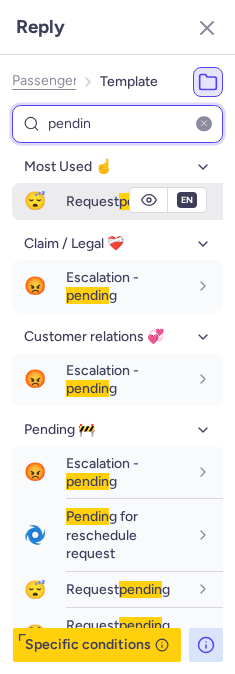 type on "pendin" 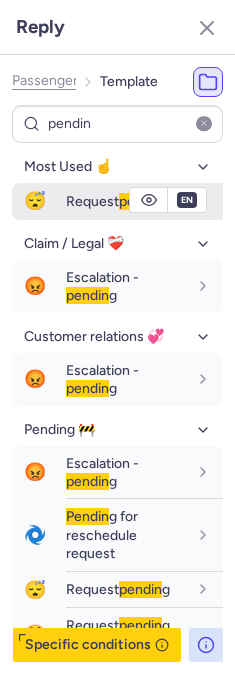 click on "😴" at bounding box center [35, 201] 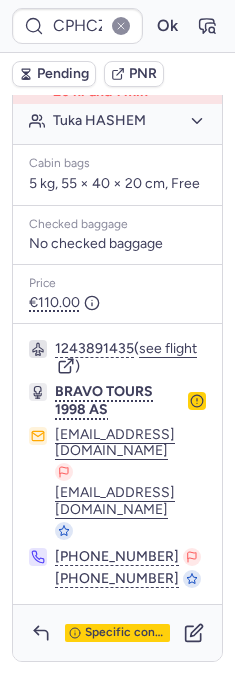 click on "Pending" at bounding box center (63, 74) 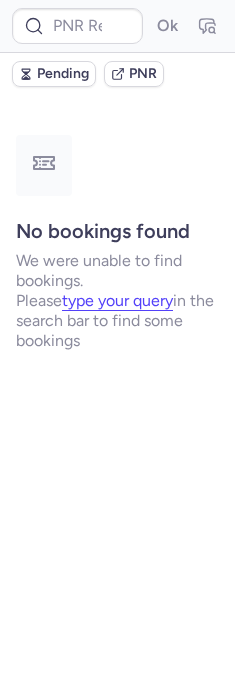 scroll, scrollTop: 0, scrollLeft: 0, axis: both 